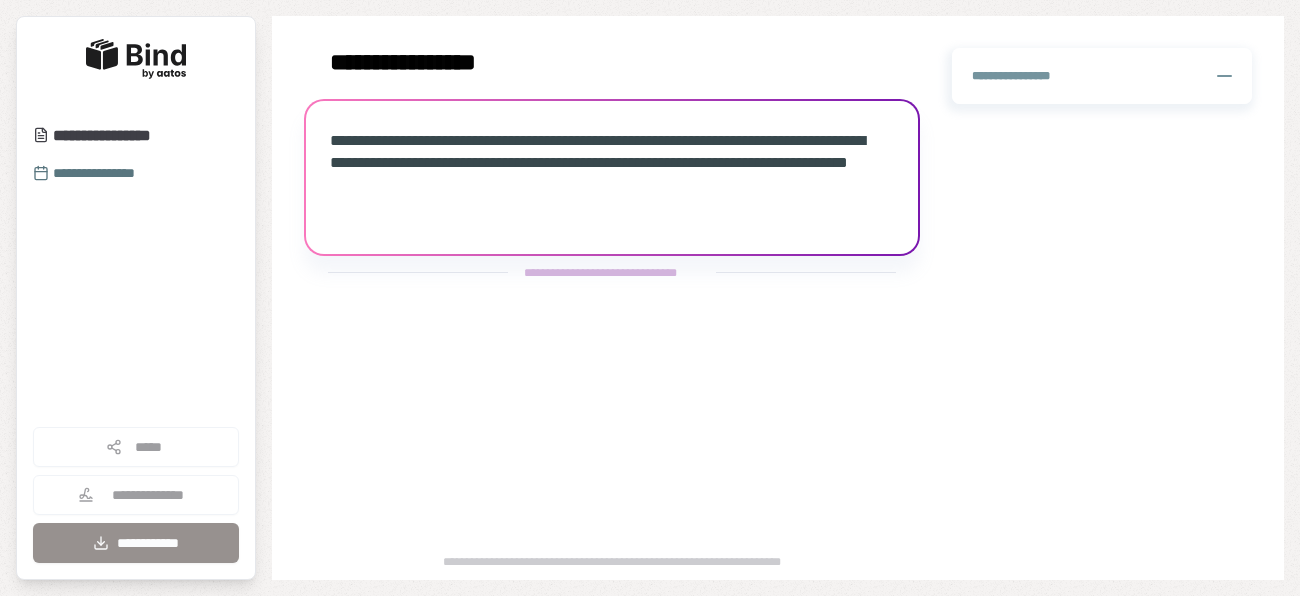 scroll, scrollTop: 0, scrollLeft: 0, axis: both 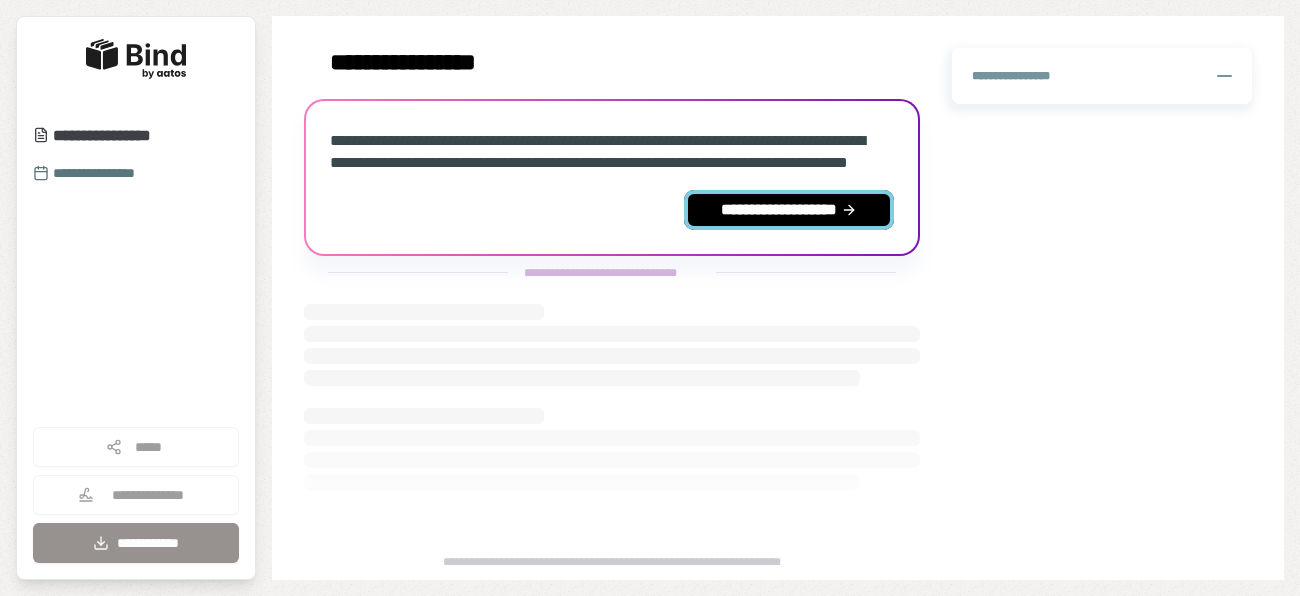 click on "**********" at bounding box center [789, 210] 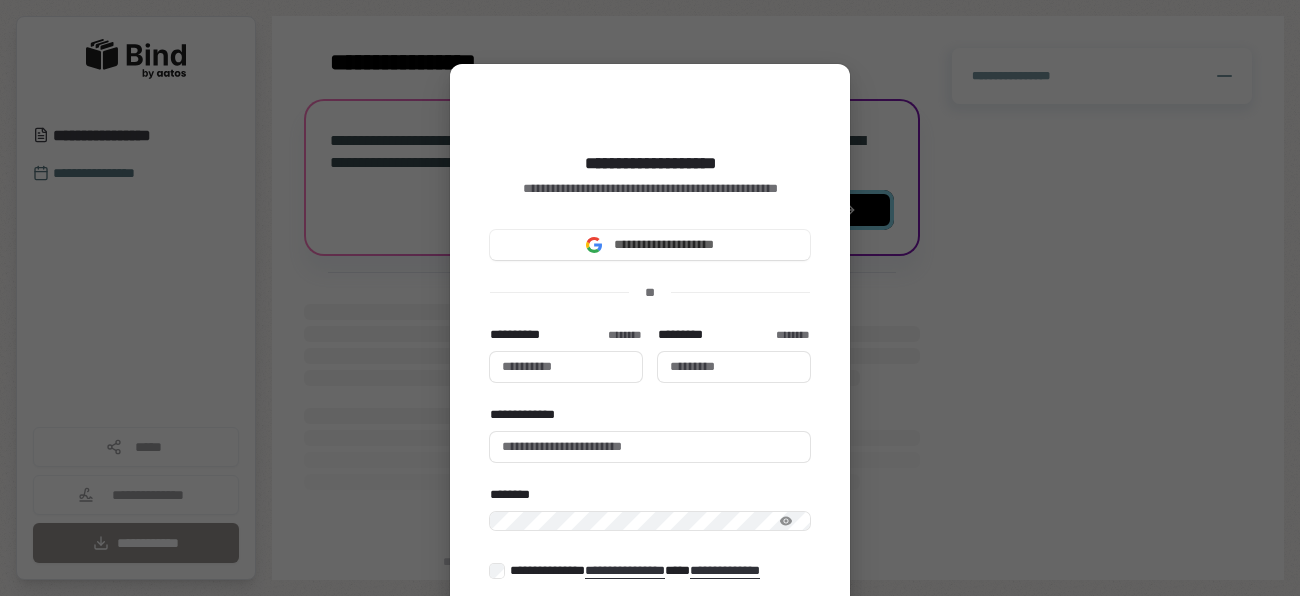 type 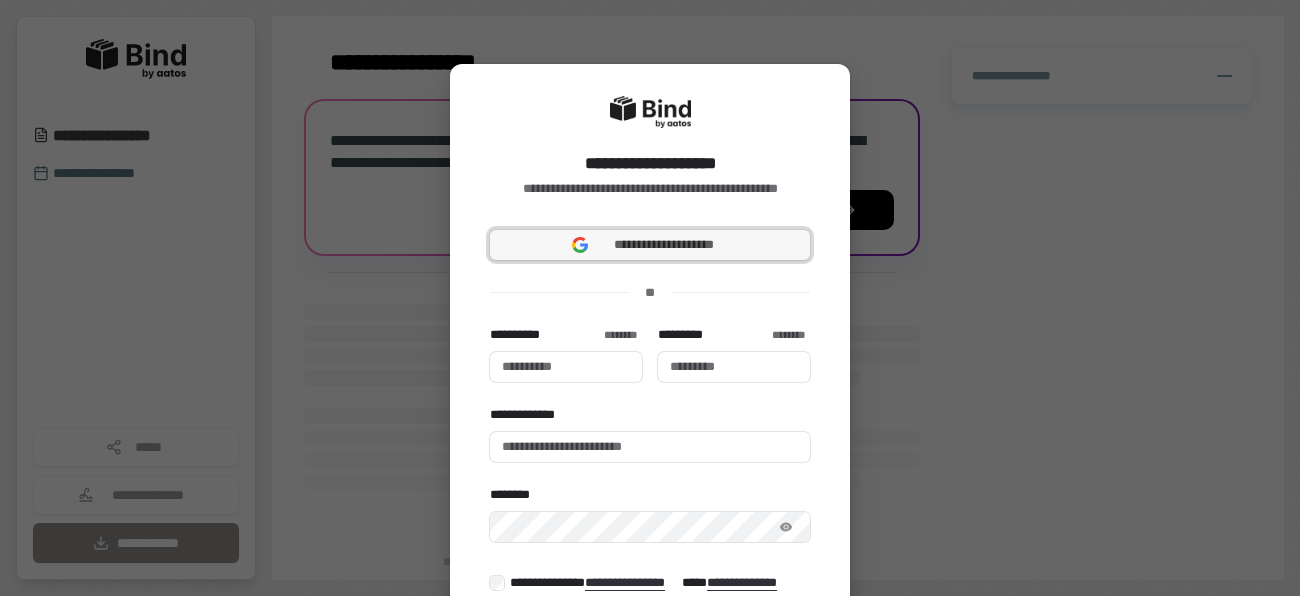 click on "**********" at bounding box center (650, 245) 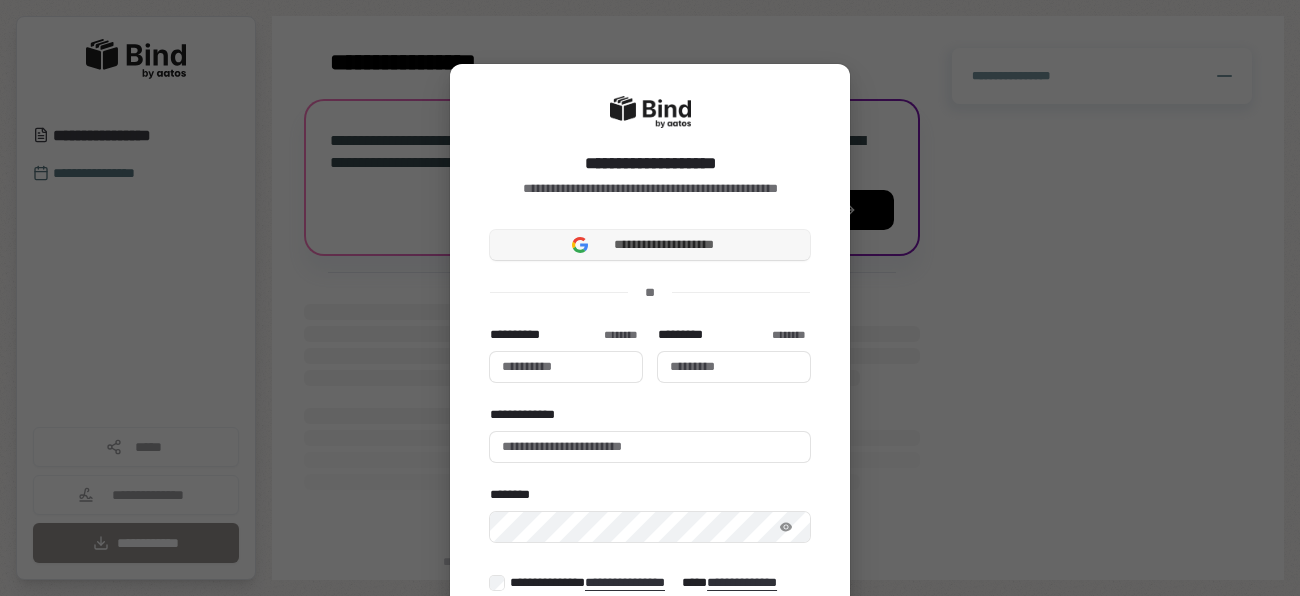type 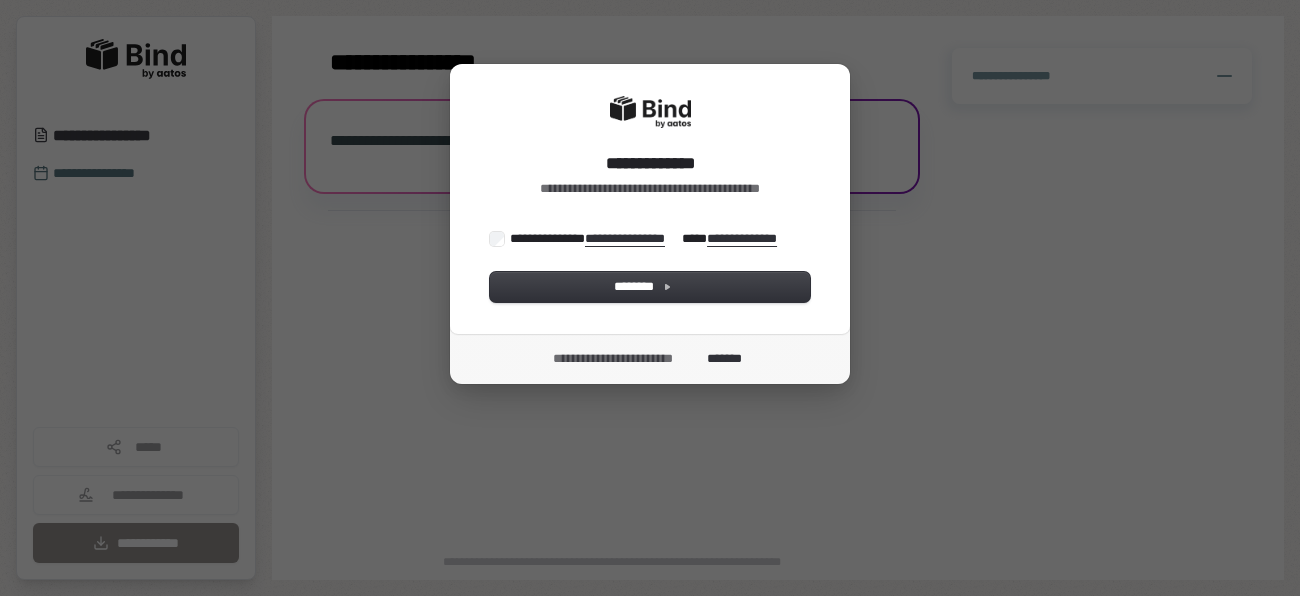 scroll, scrollTop: 0, scrollLeft: 0, axis: both 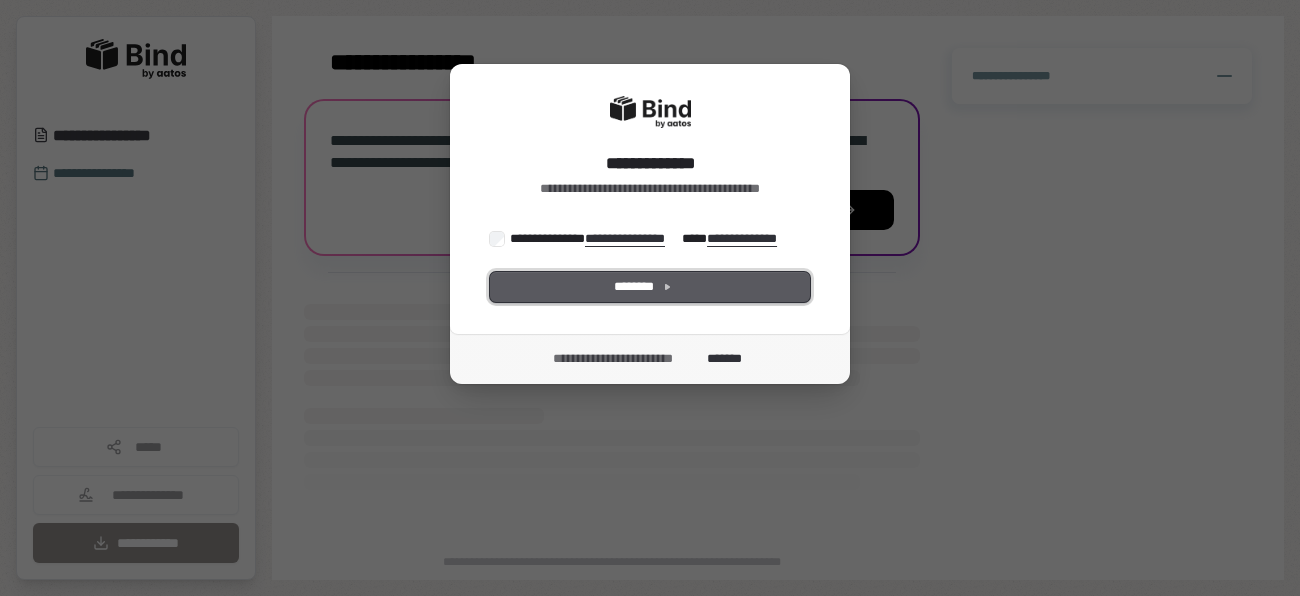 click on "********" at bounding box center [650, 287] 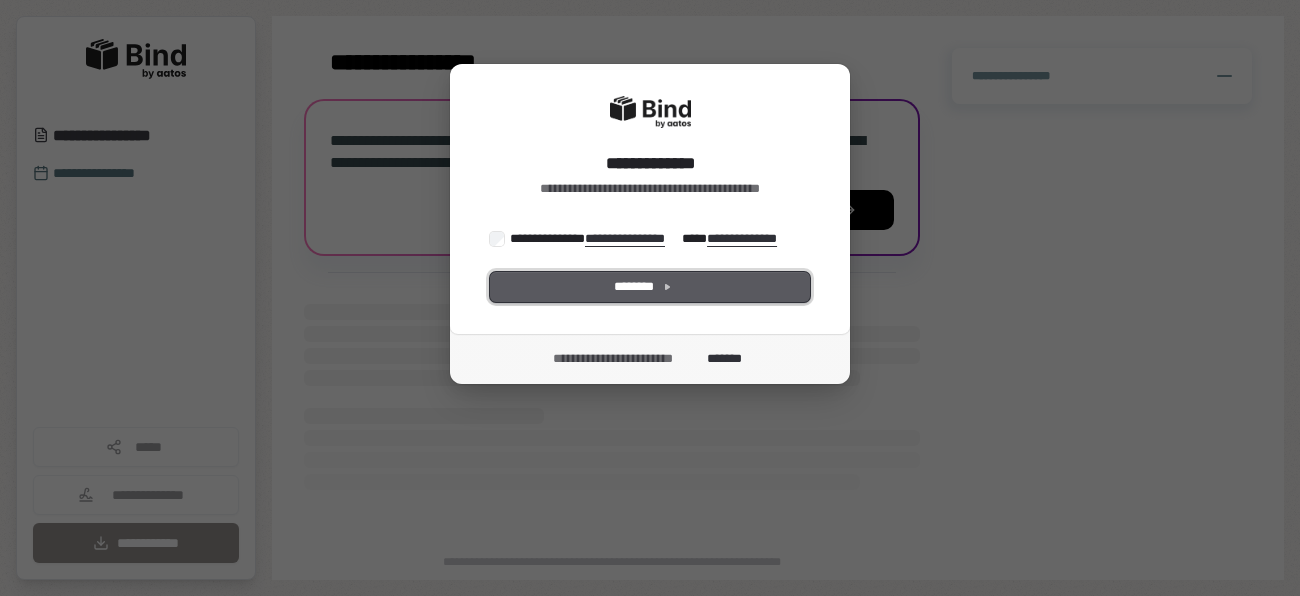 click on "********" at bounding box center [650, 287] 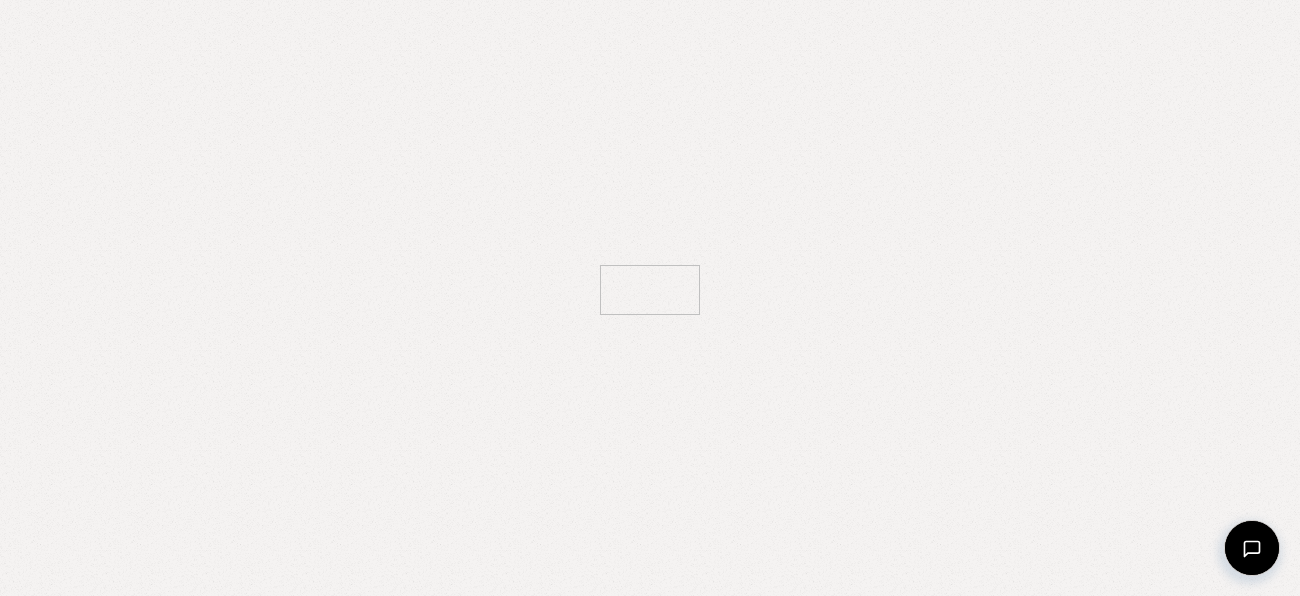 scroll, scrollTop: 0, scrollLeft: 0, axis: both 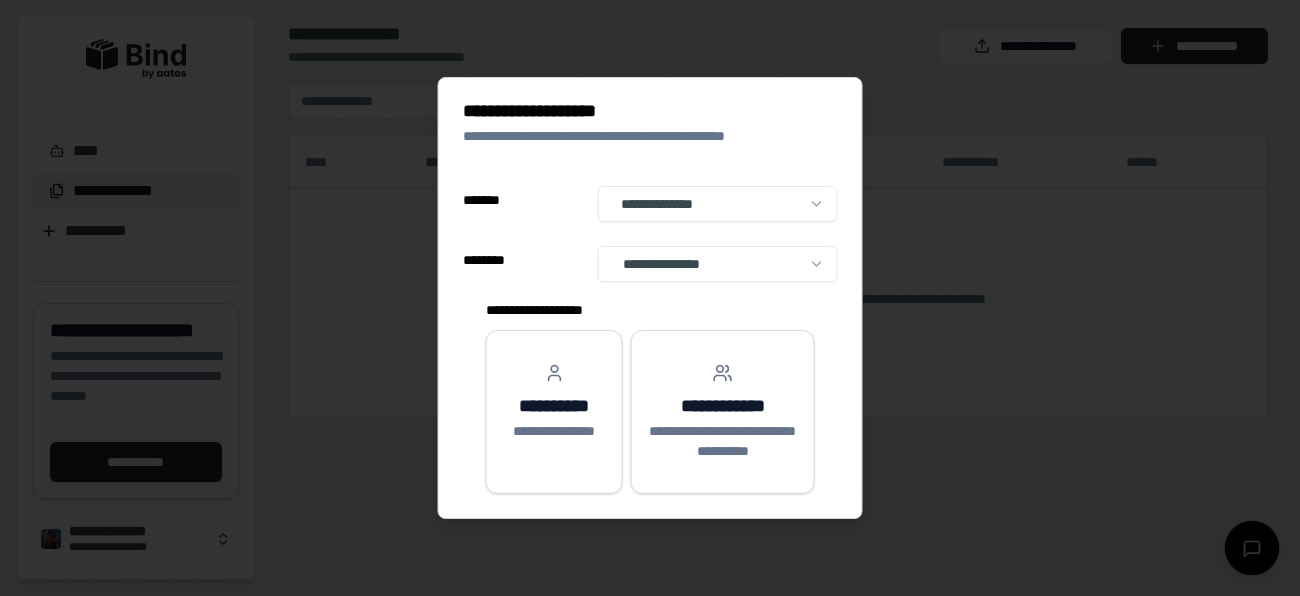 select on "**" 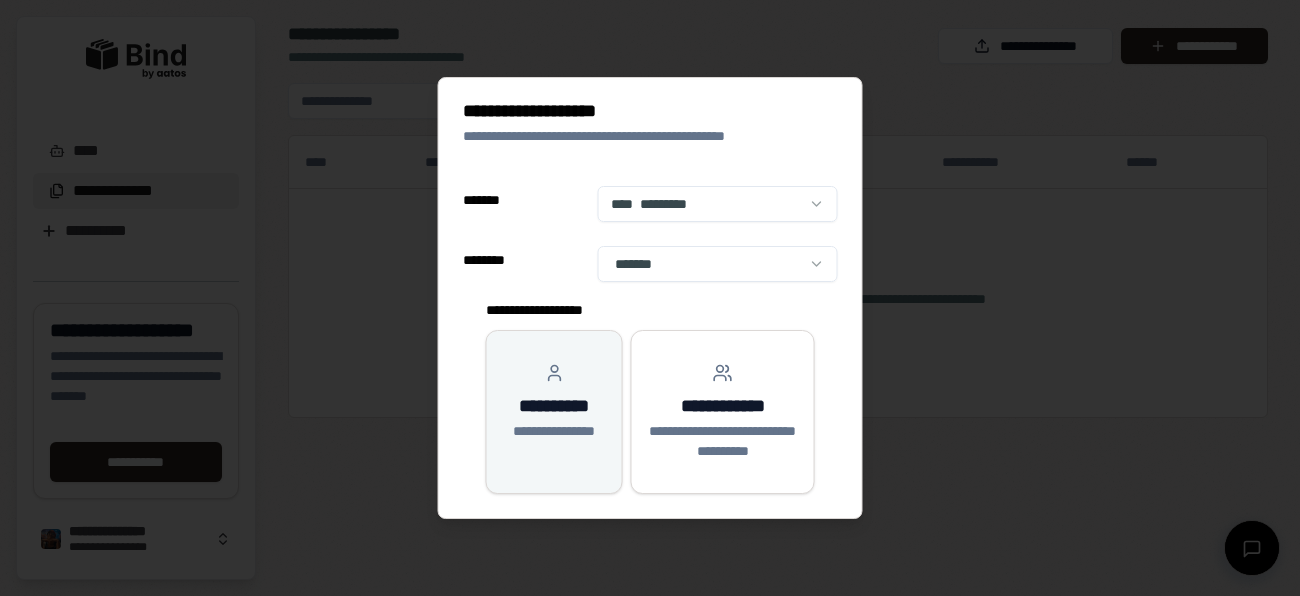 click on "**********" at bounding box center [554, 402] 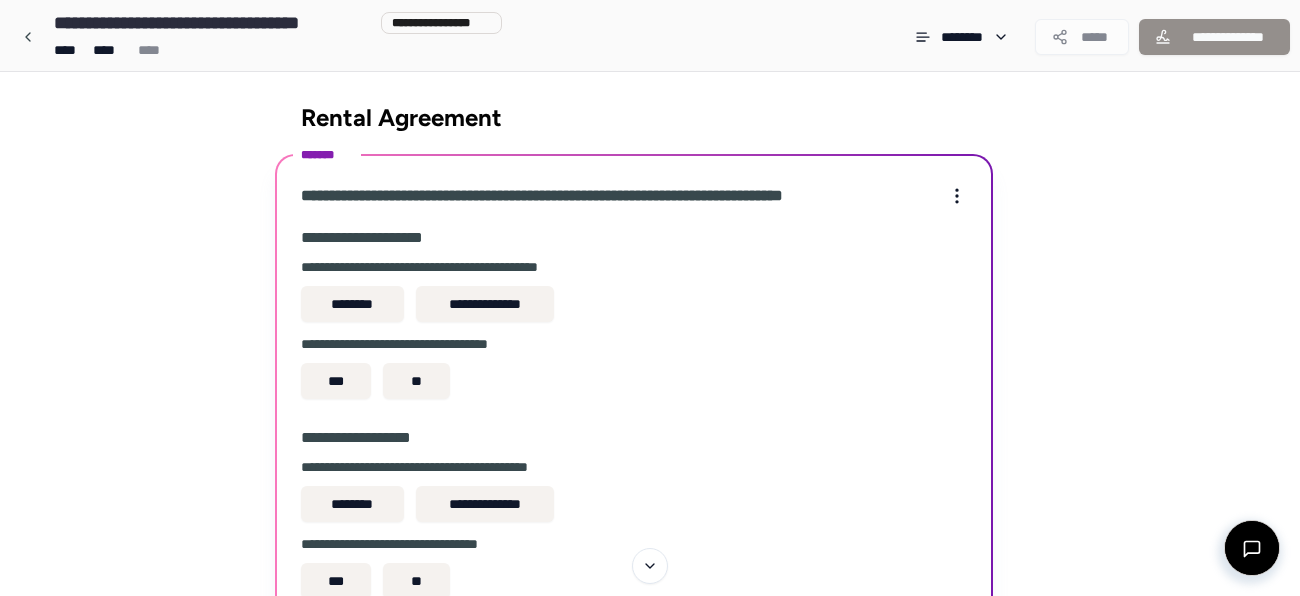 scroll, scrollTop: 0, scrollLeft: 0, axis: both 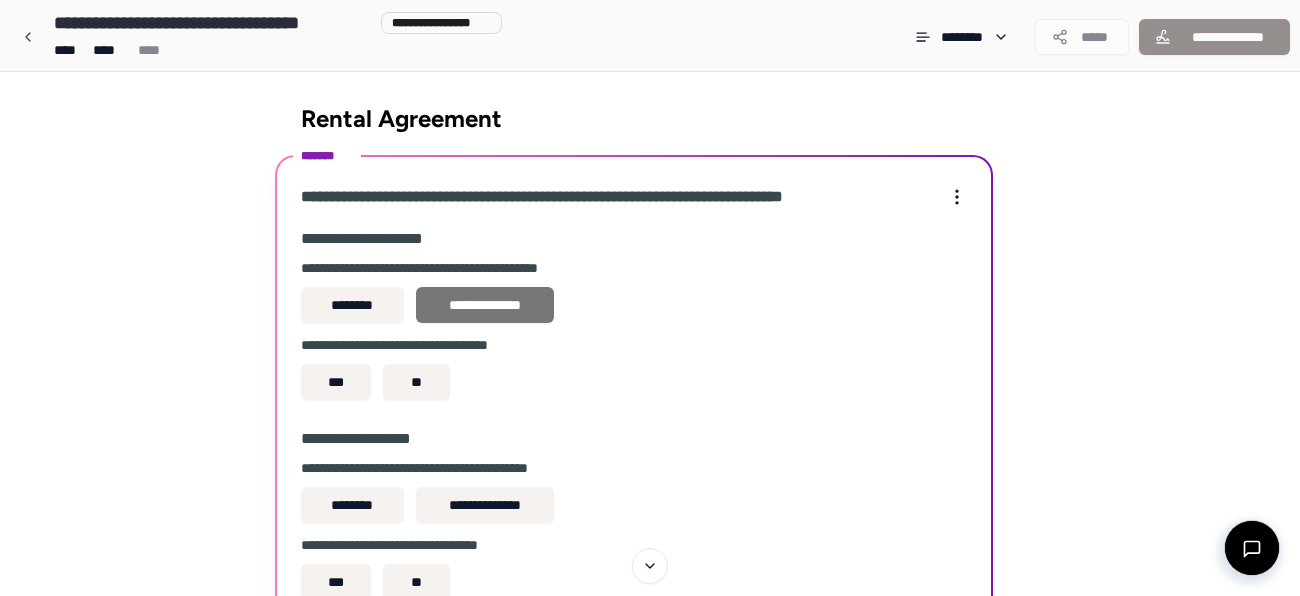 click on "**********" at bounding box center [485, 305] 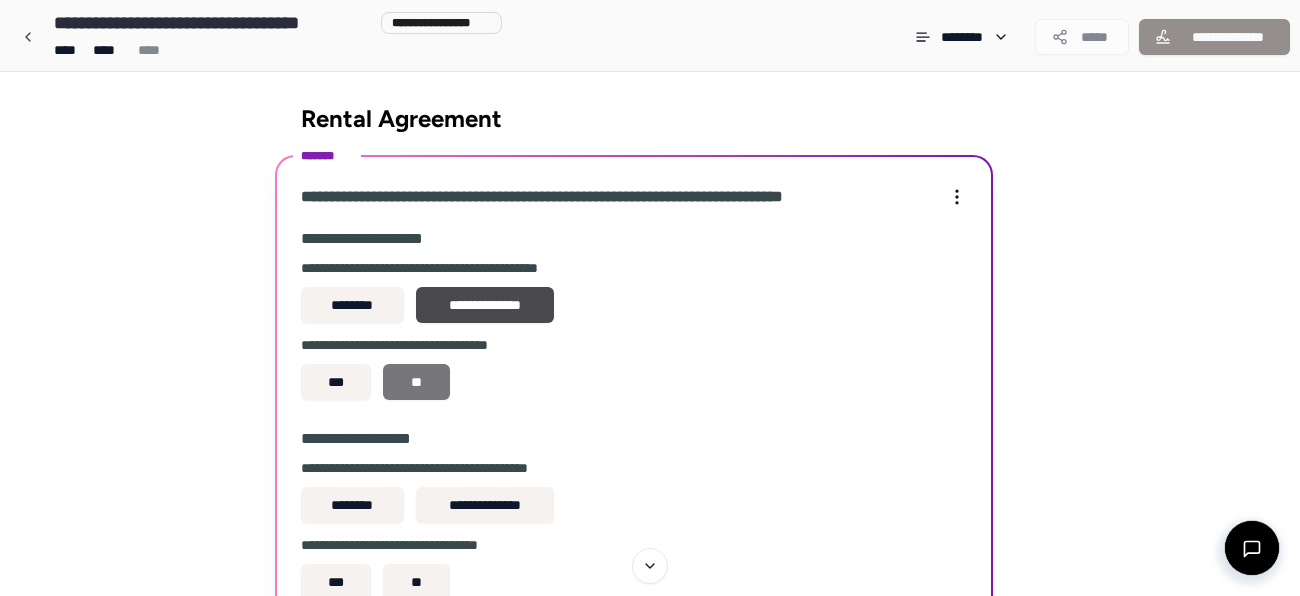 click on "**" at bounding box center (416, 382) 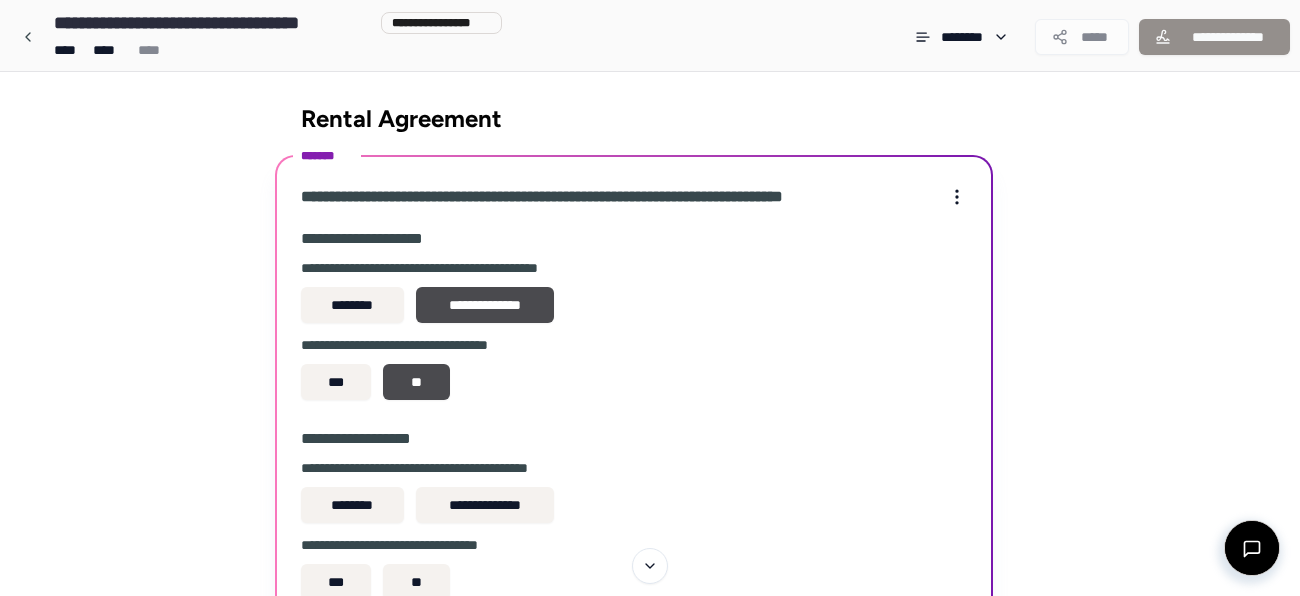 click on "**********" at bounding box center [485, 505] 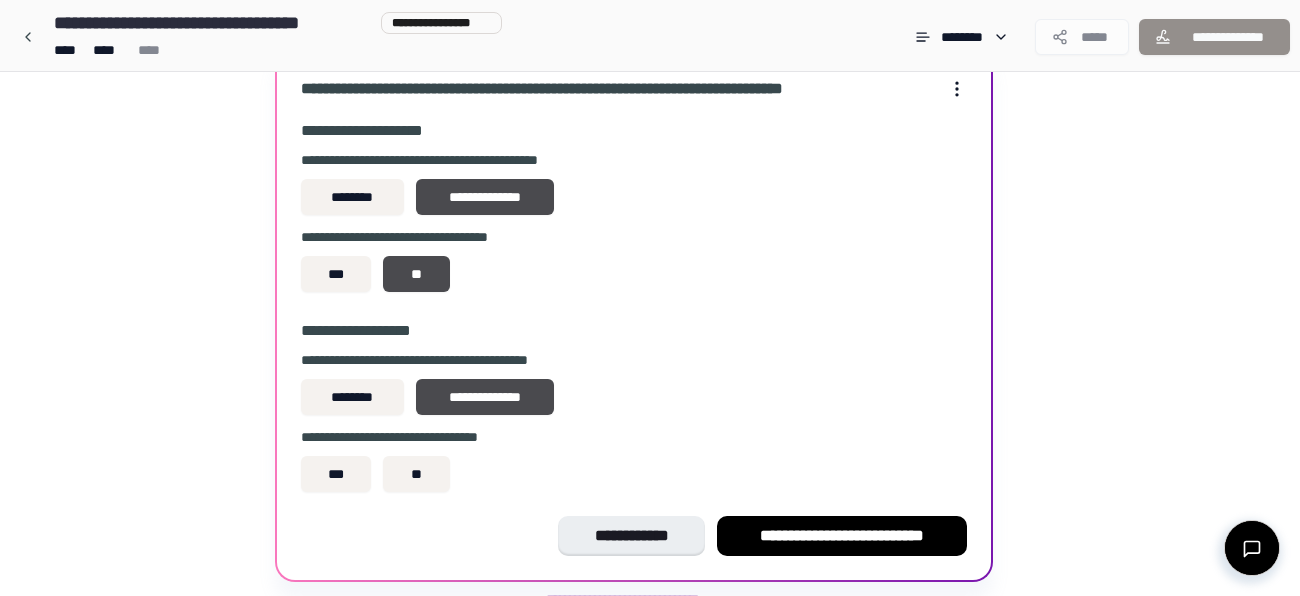 scroll, scrollTop: 171, scrollLeft: 0, axis: vertical 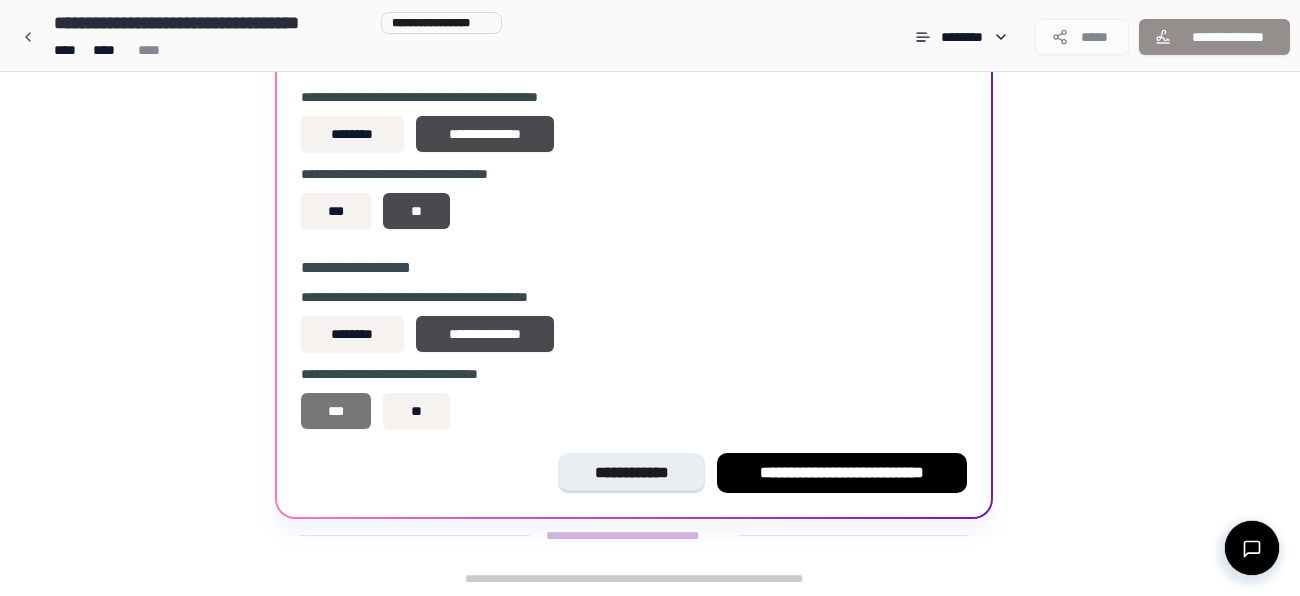 click on "***" at bounding box center (336, 411) 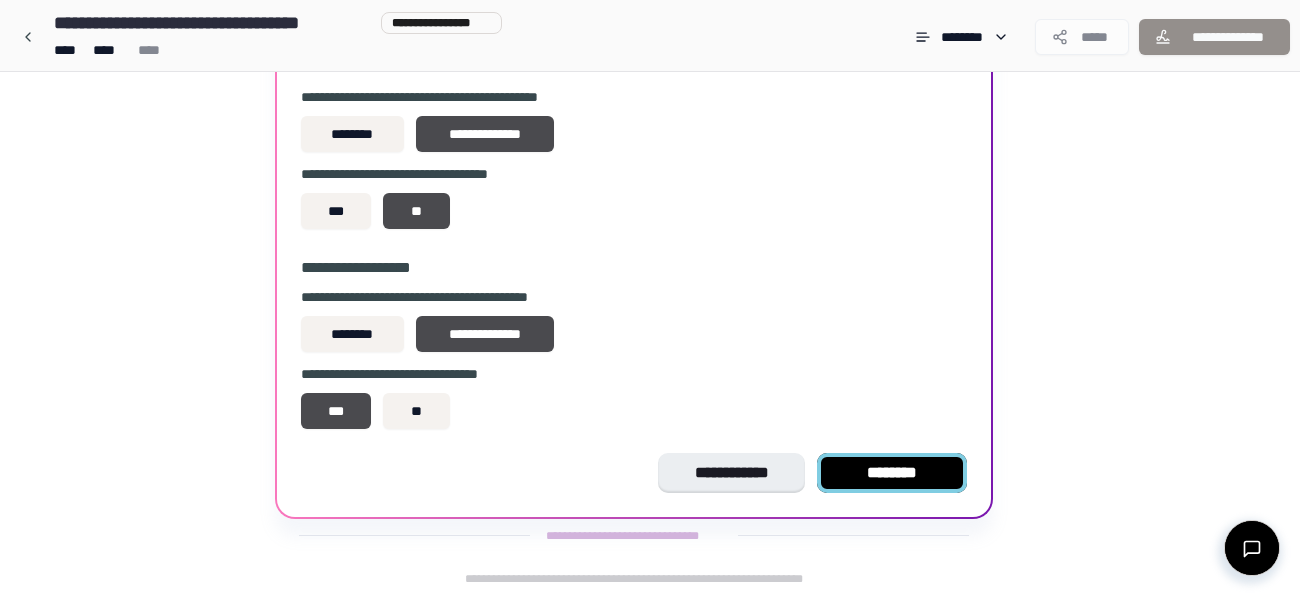 click on "********" at bounding box center (892, 473) 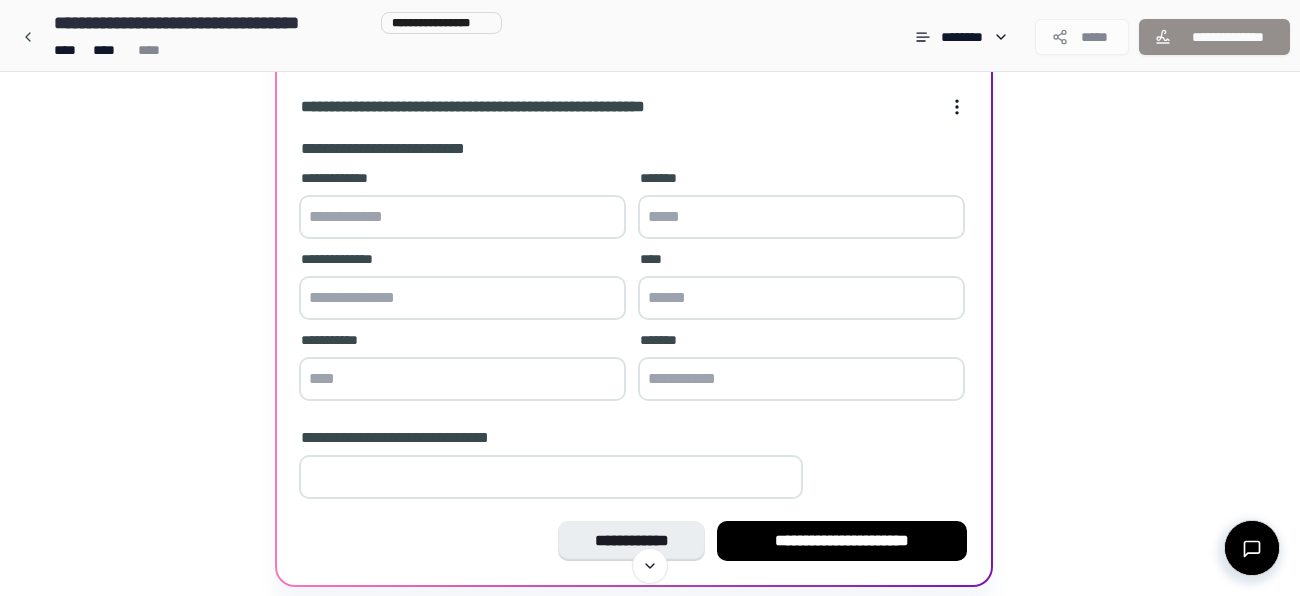 scroll, scrollTop: 130, scrollLeft: 0, axis: vertical 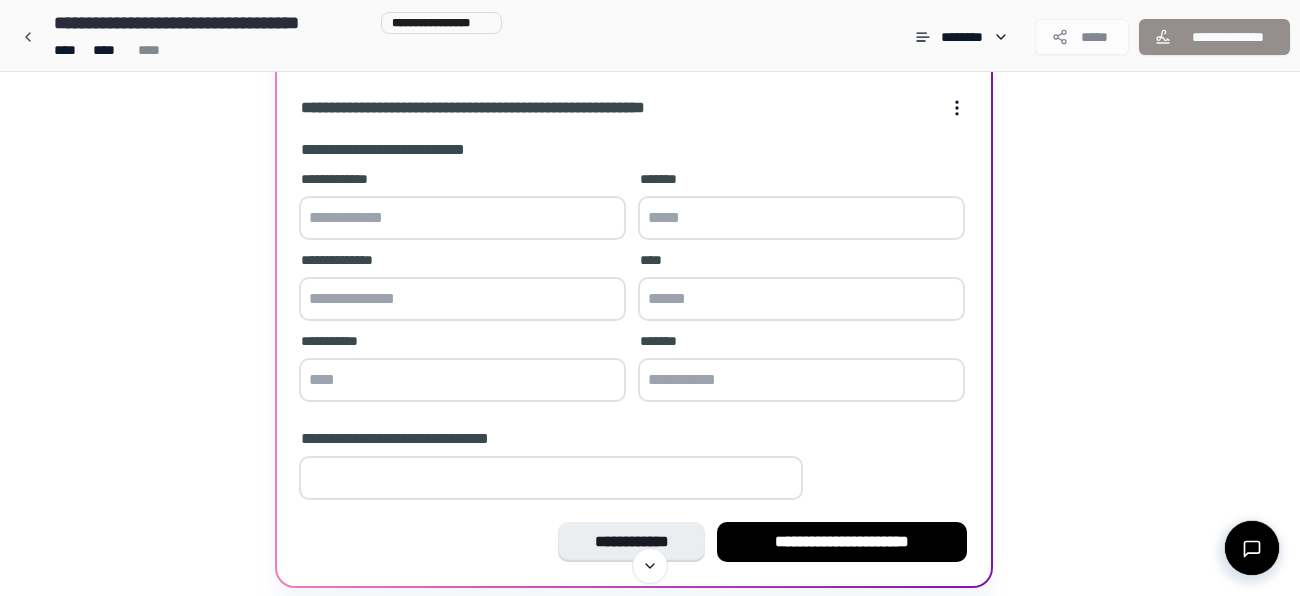 click at bounding box center (462, 218) 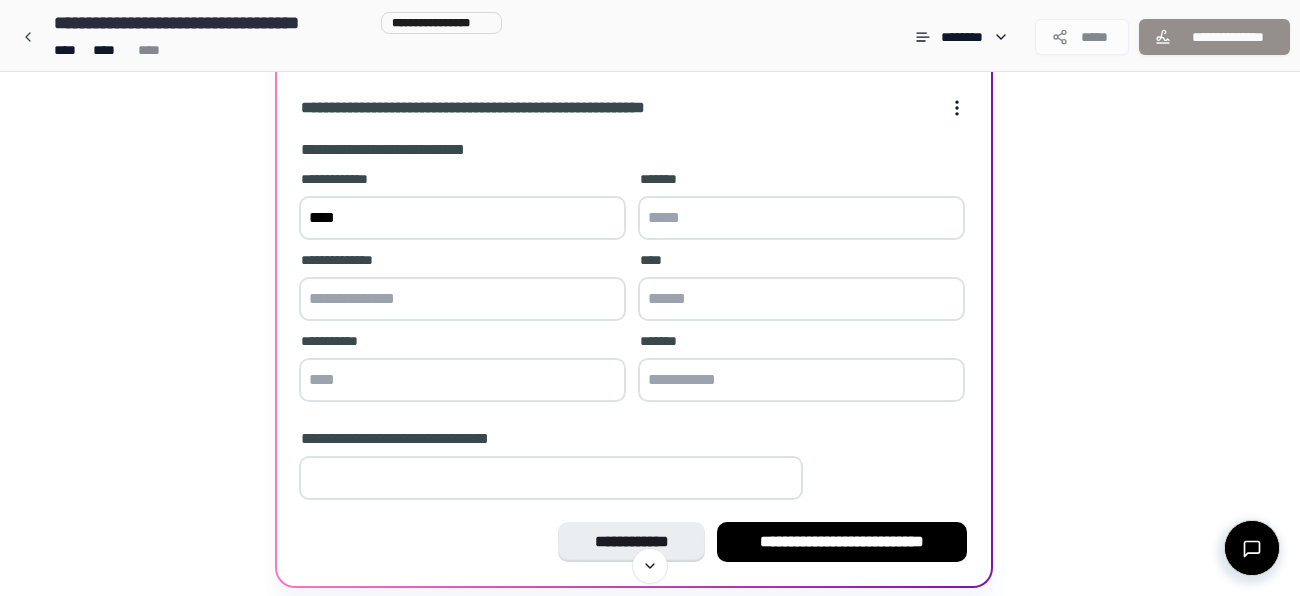 type on "****" 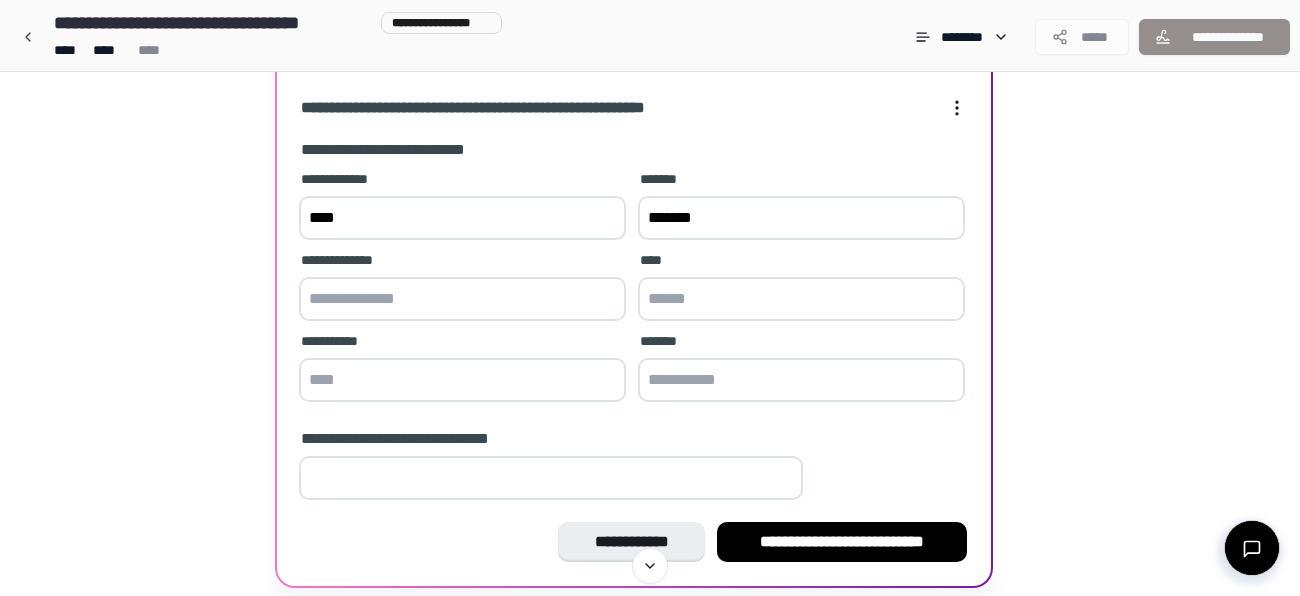 type on "*******" 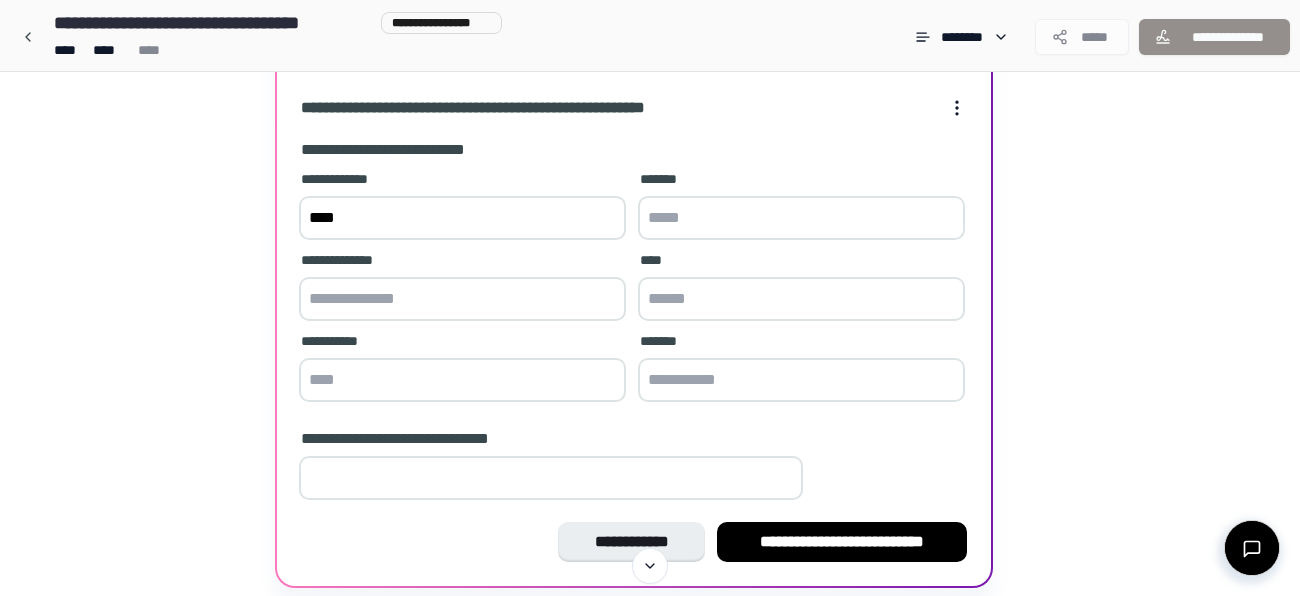 type 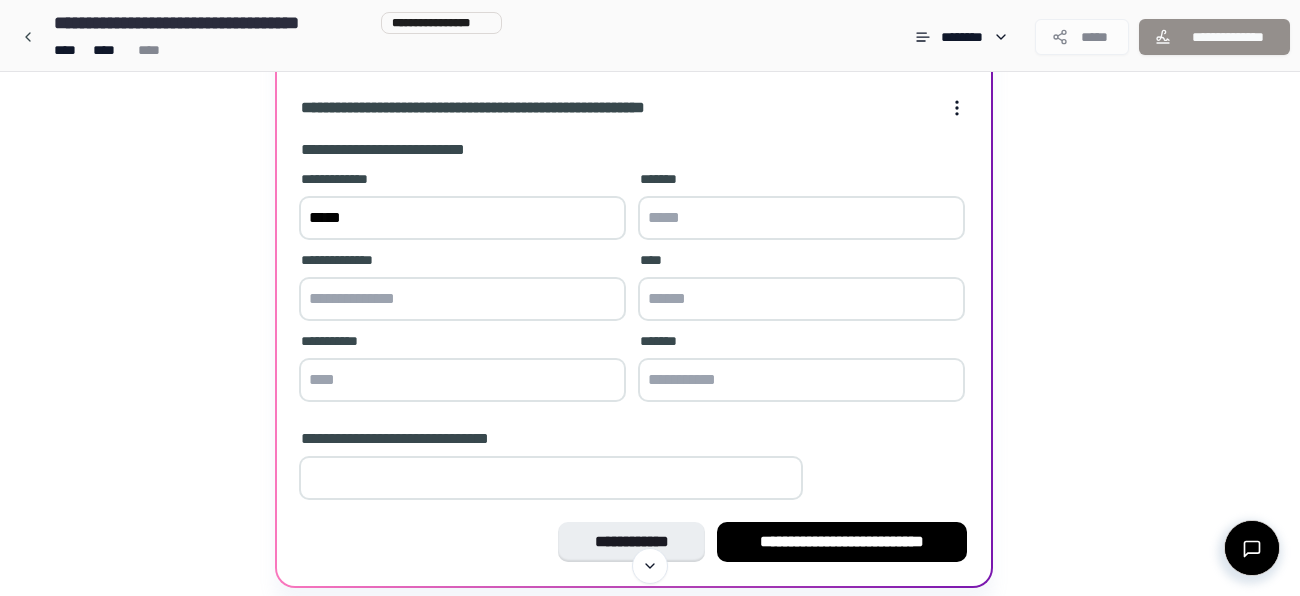 type on "*****" 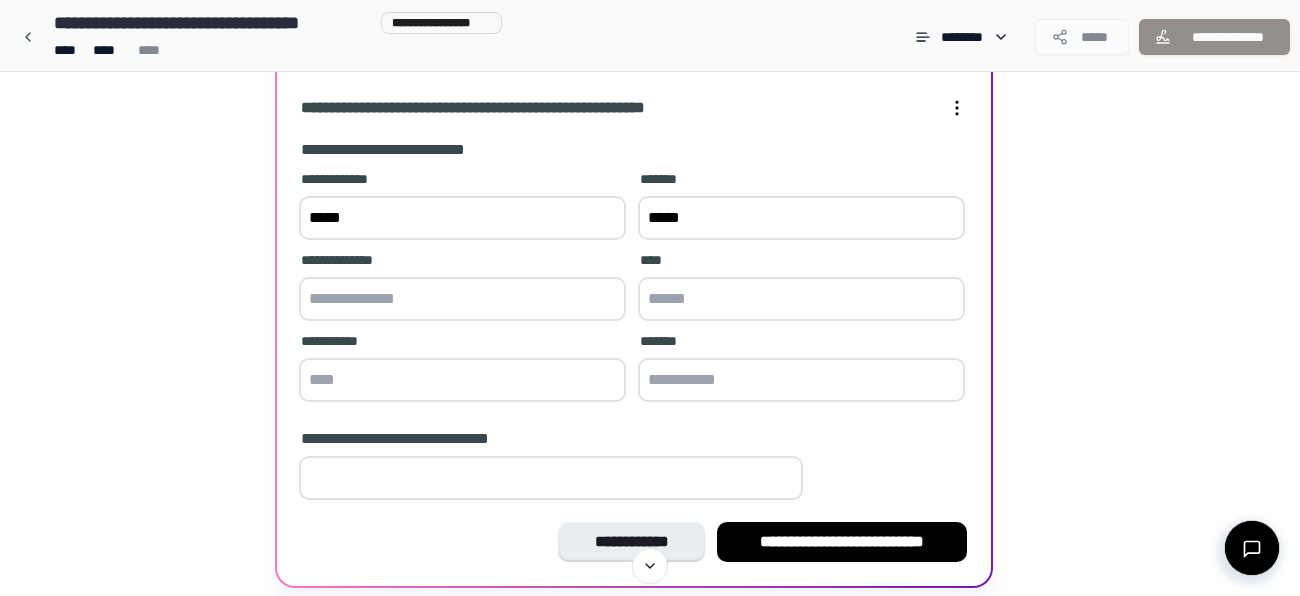 type on "******" 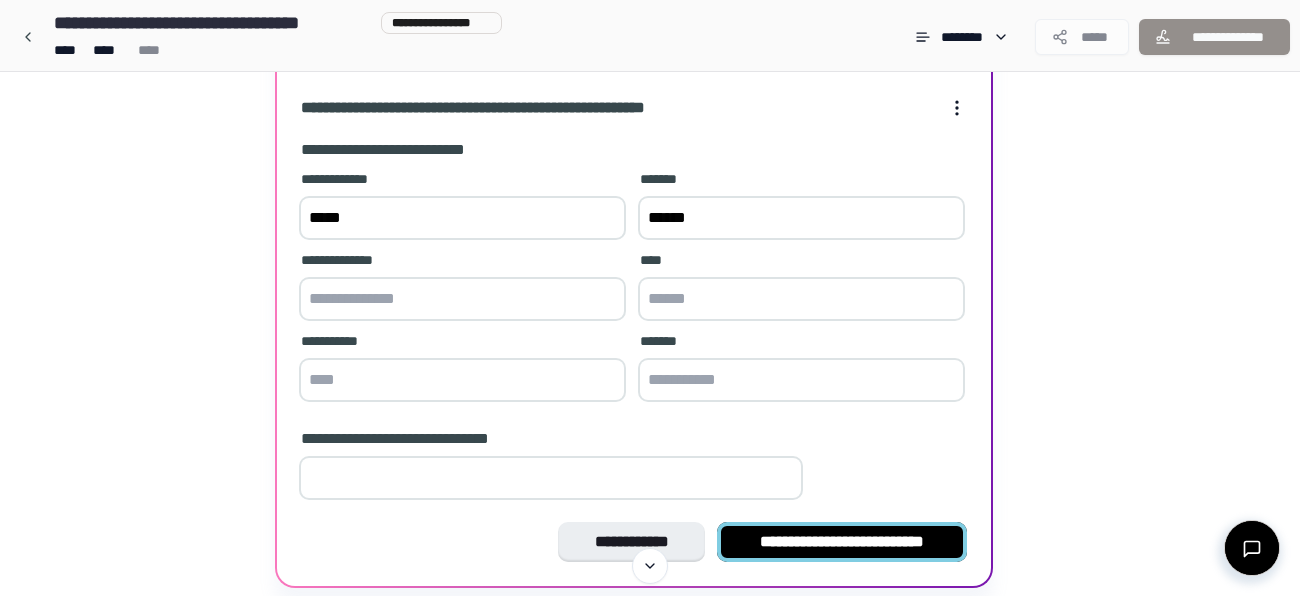 click on "**********" at bounding box center (842, 542) 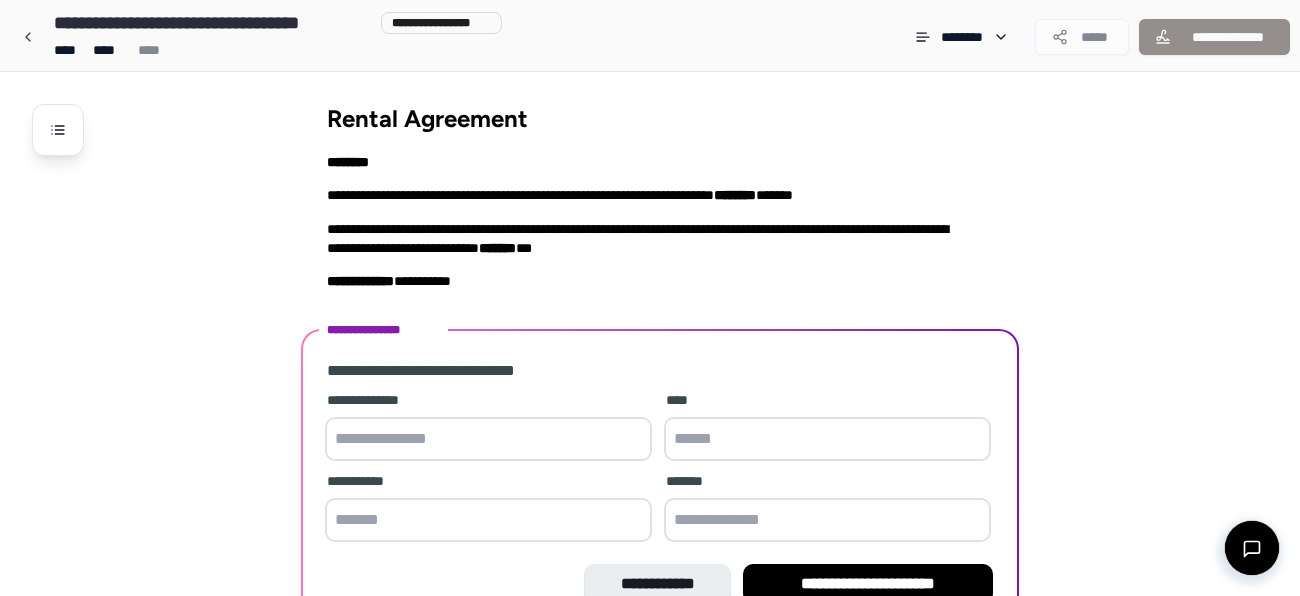 scroll, scrollTop: 111, scrollLeft: 0, axis: vertical 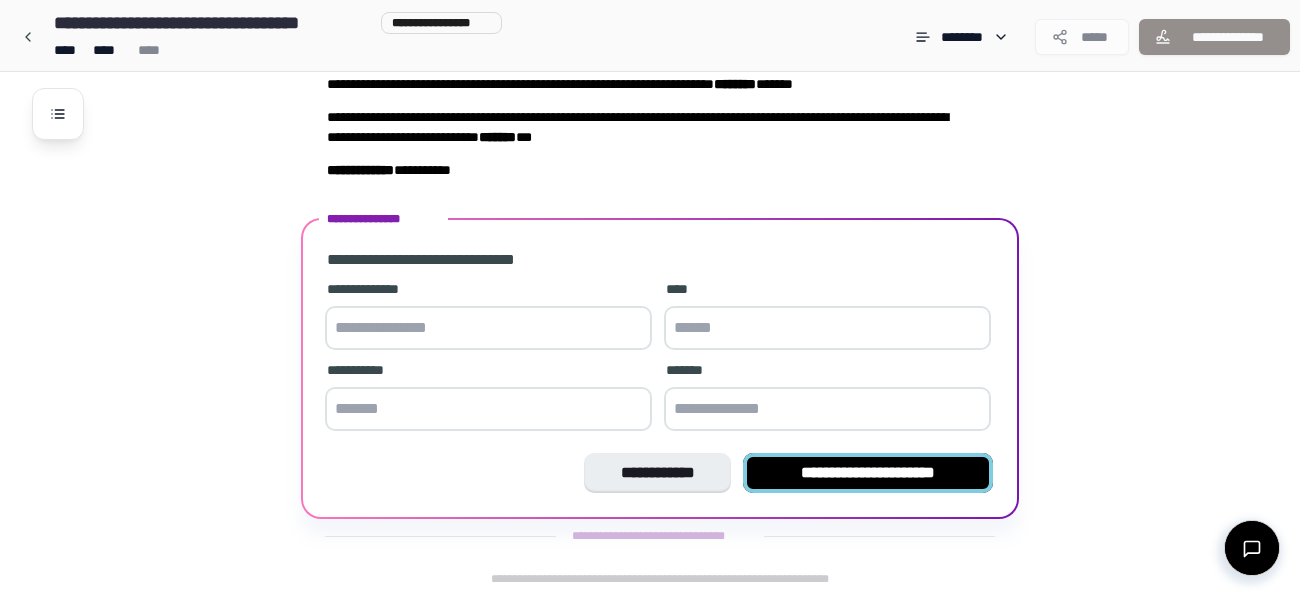 click on "**********" at bounding box center (868, 473) 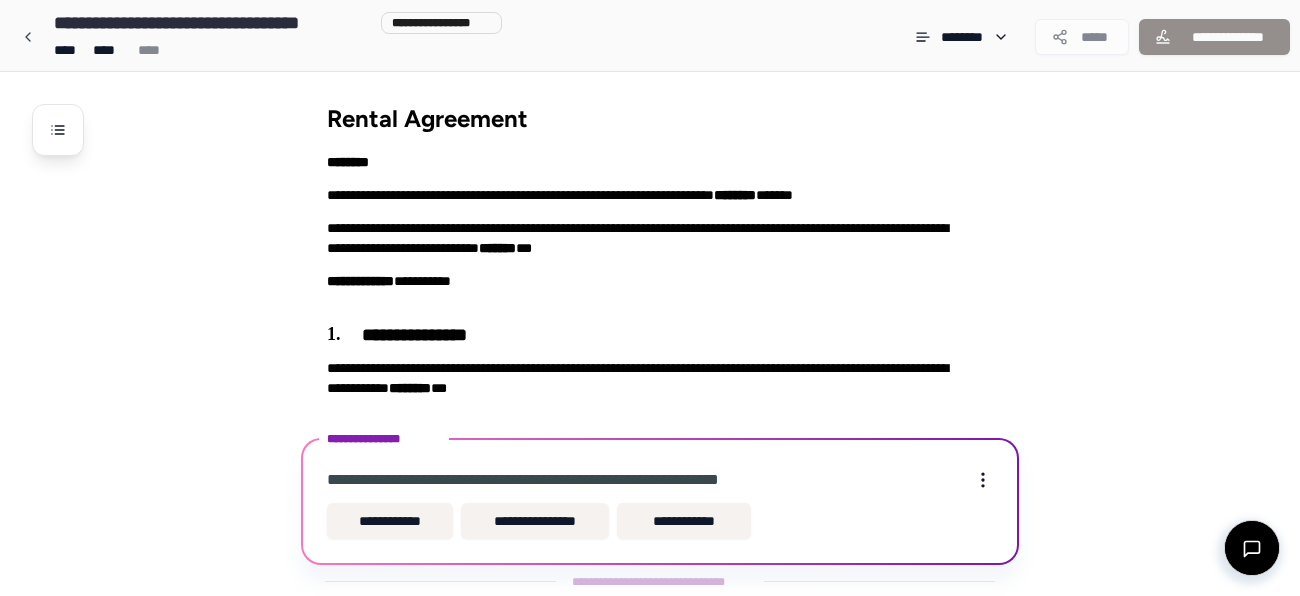 scroll, scrollTop: 45, scrollLeft: 0, axis: vertical 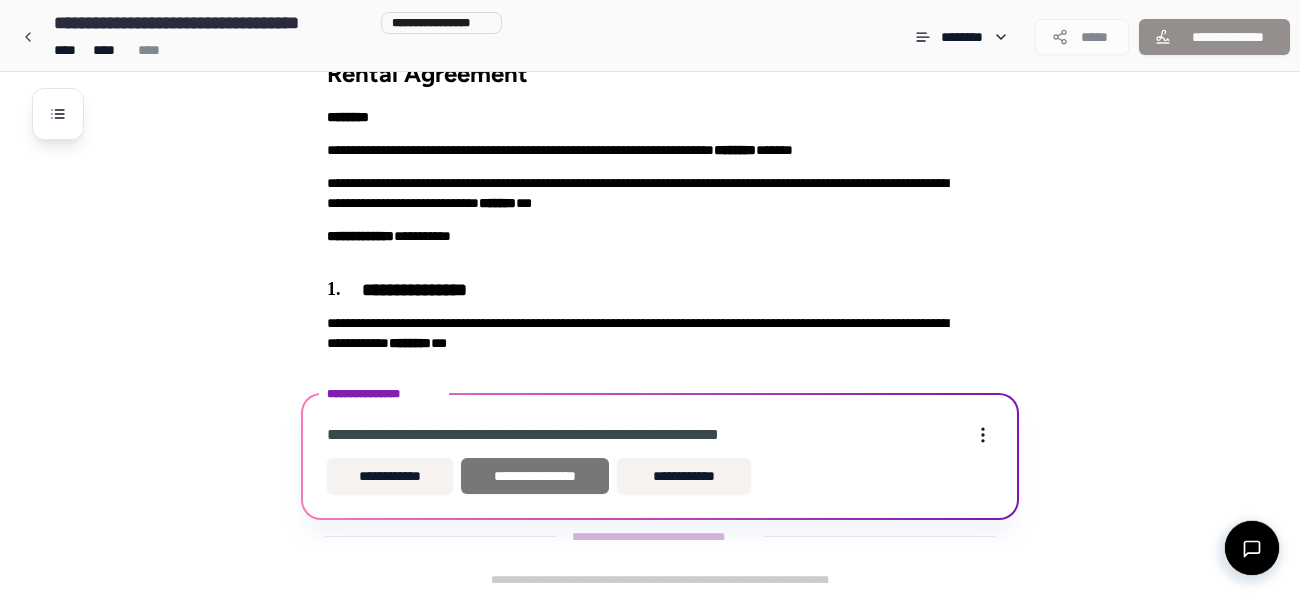 click on "**********" at bounding box center [535, 476] 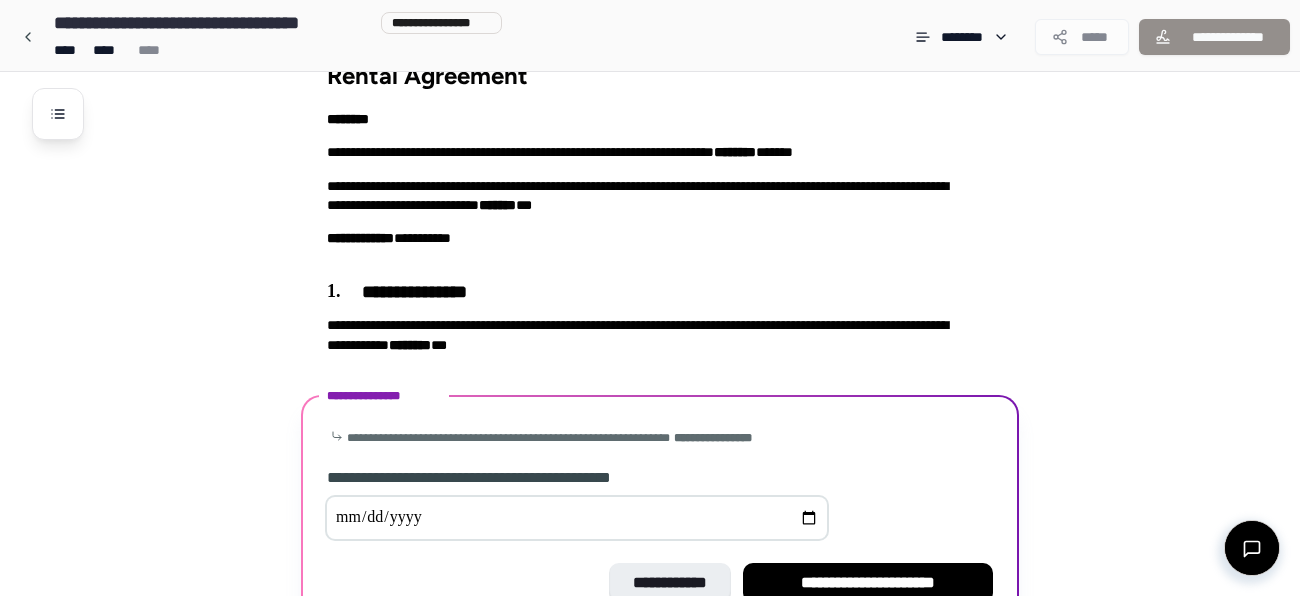 scroll, scrollTop: 152, scrollLeft: 0, axis: vertical 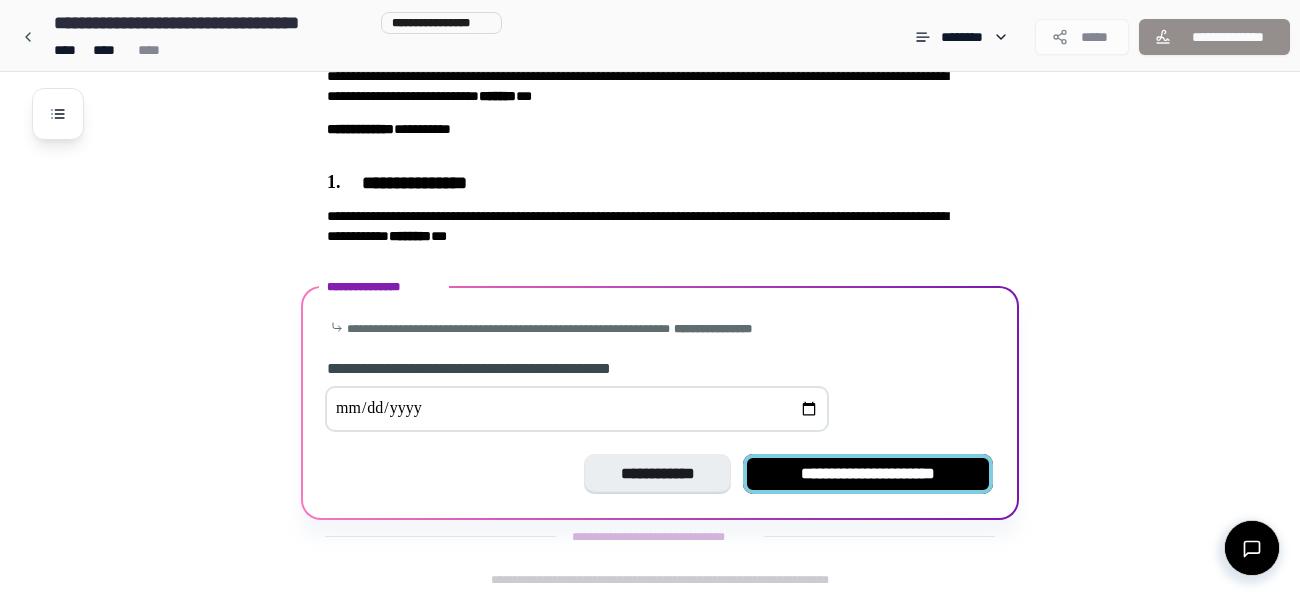 click on "**********" at bounding box center [868, 474] 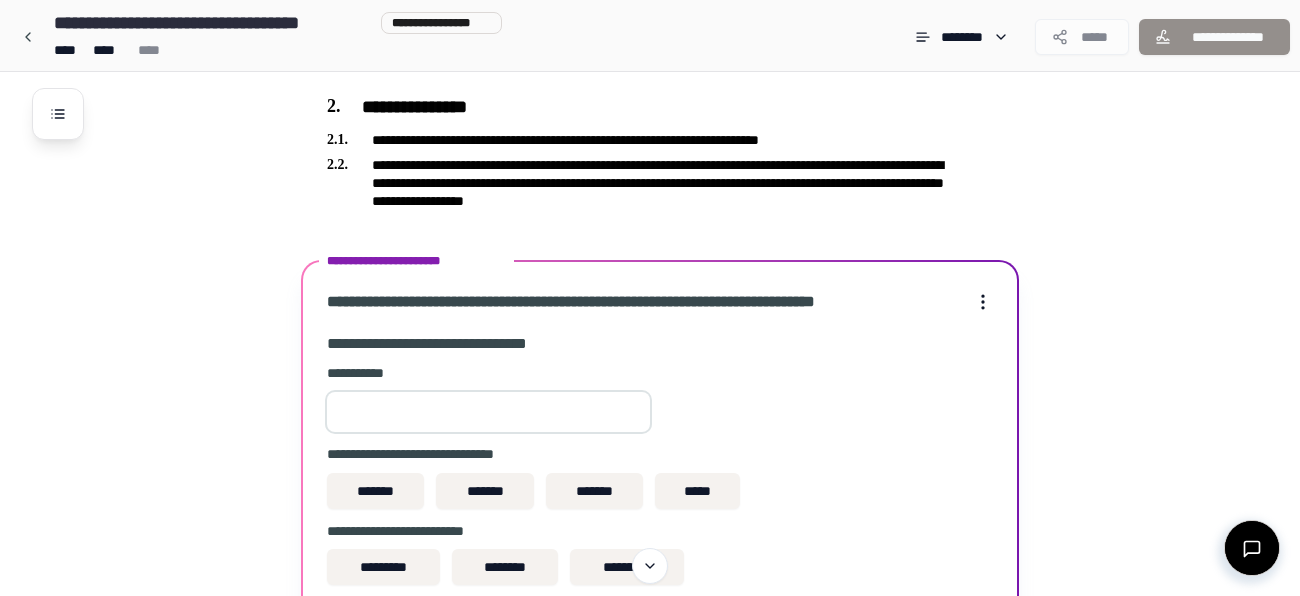 scroll, scrollTop: 326, scrollLeft: 0, axis: vertical 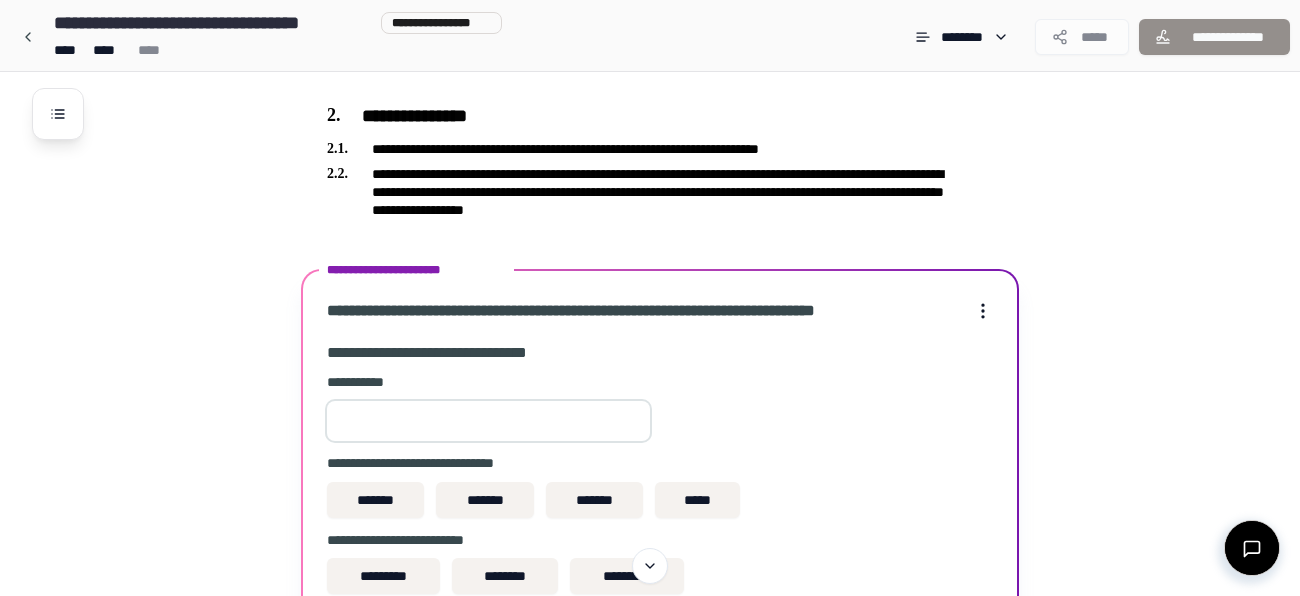 click at bounding box center (488, 421) 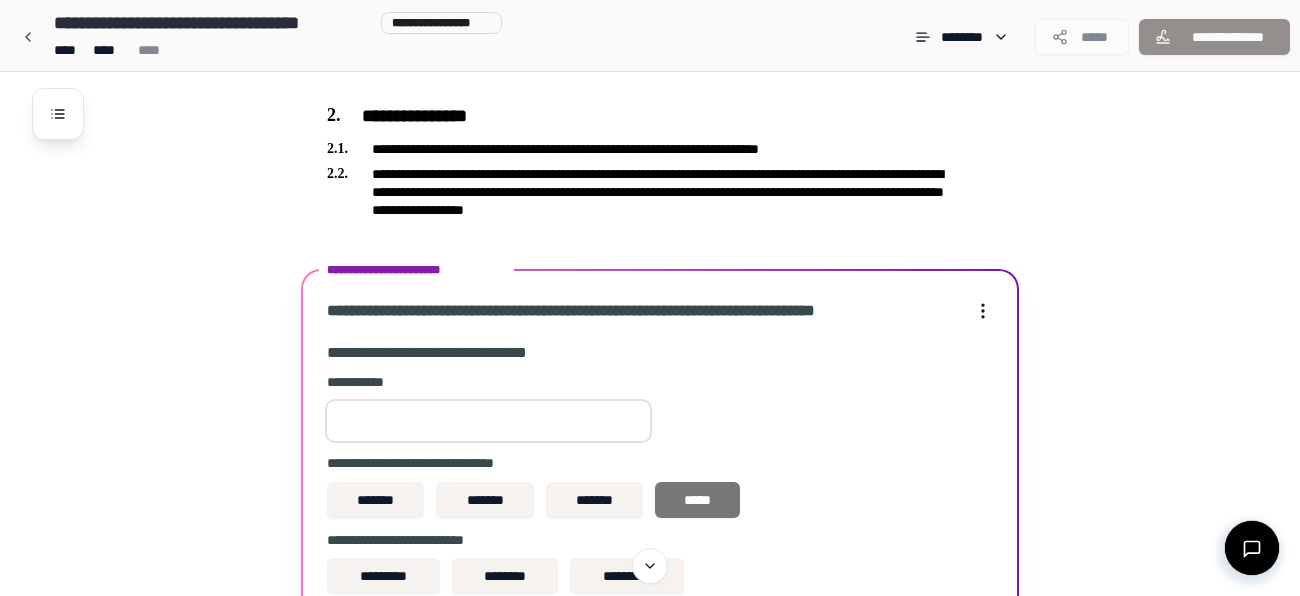 click on "*****" at bounding box center (697, 500) 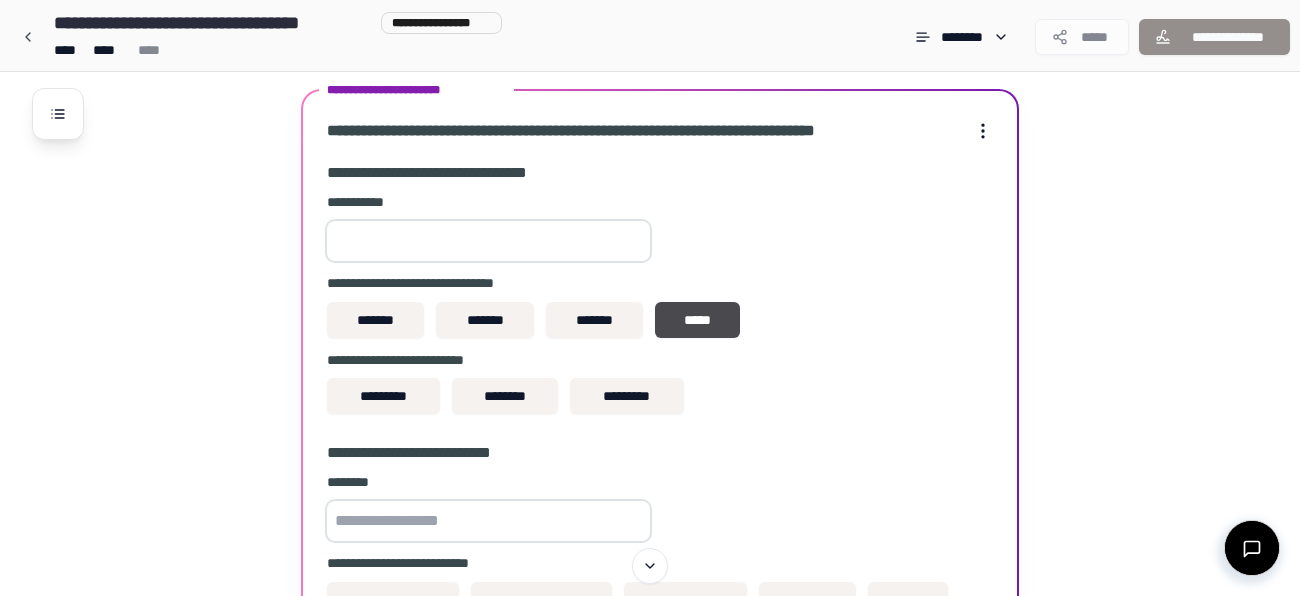 scroll, scrollTop: 518, scrollLeft: 0, axis: vertical 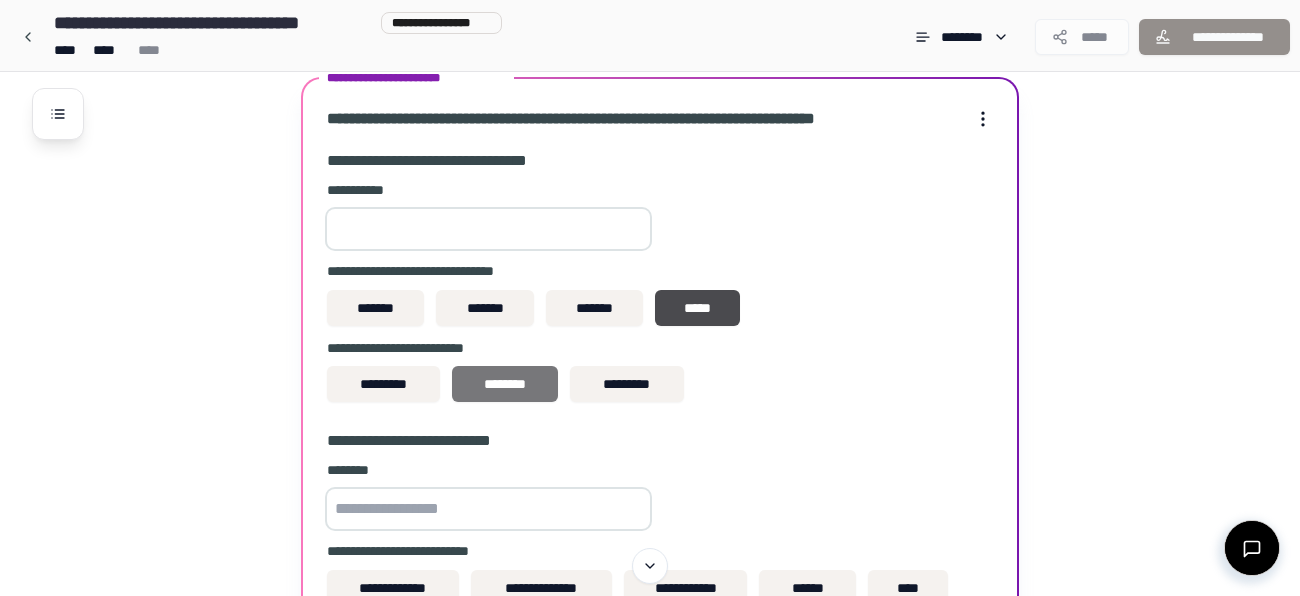 click on "********" at bounding box center (504, 384) 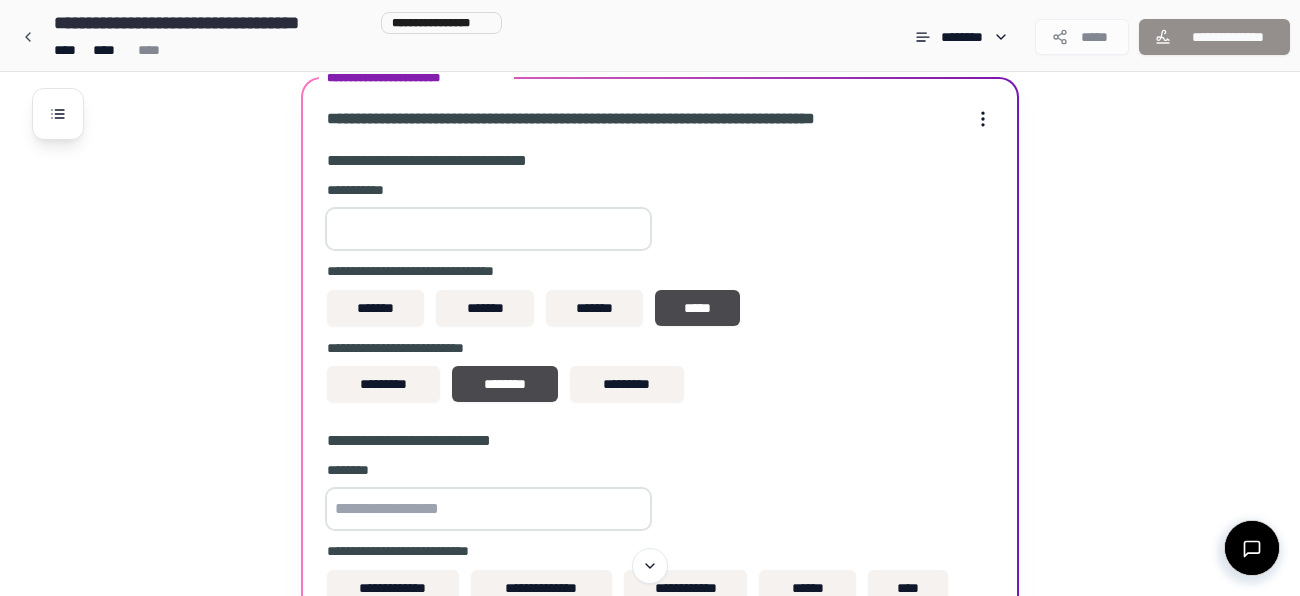 click on "***" at bounding box center (488, 229) 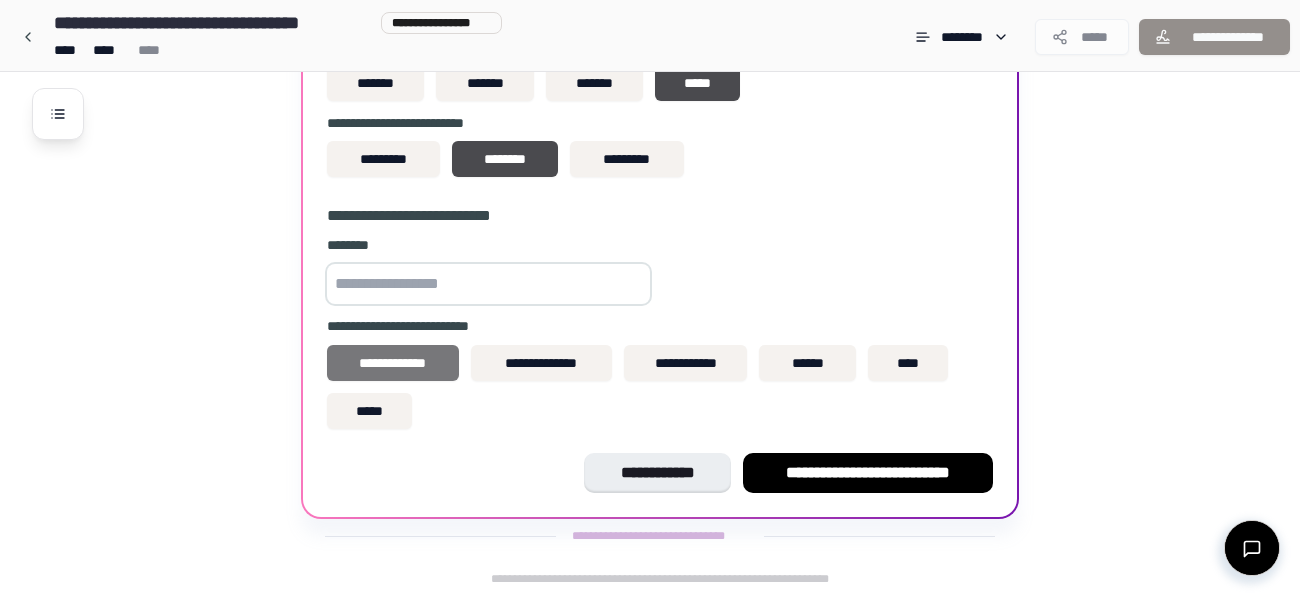 type on "***" 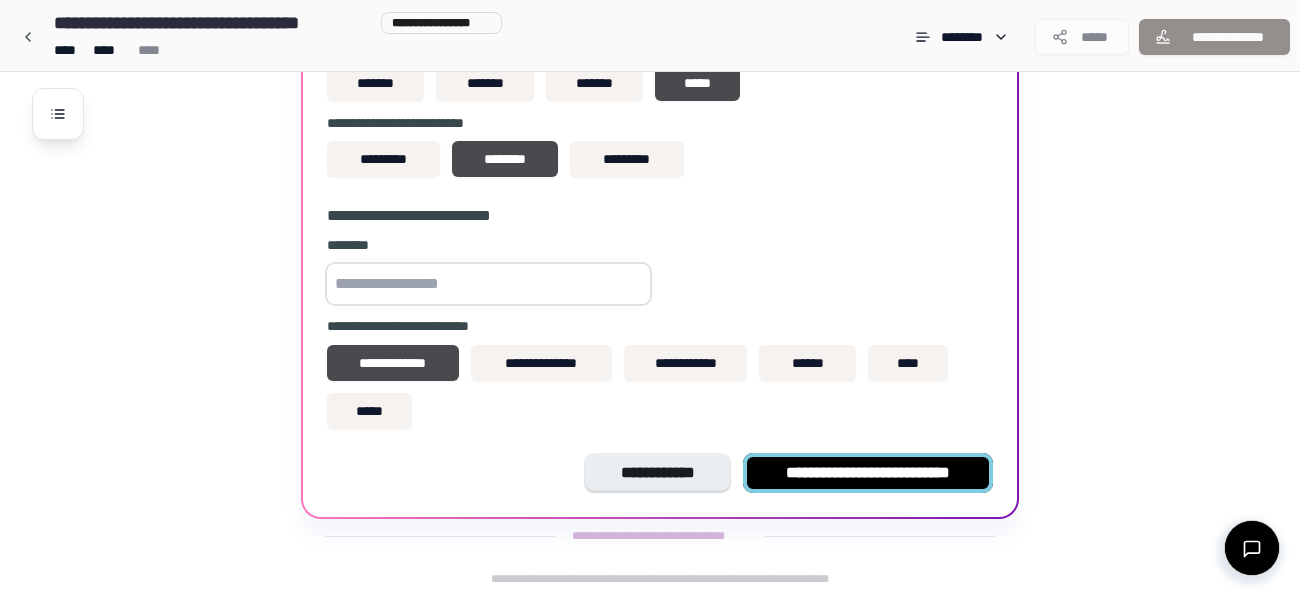 click on "**********" at bounding box center (868, 473) 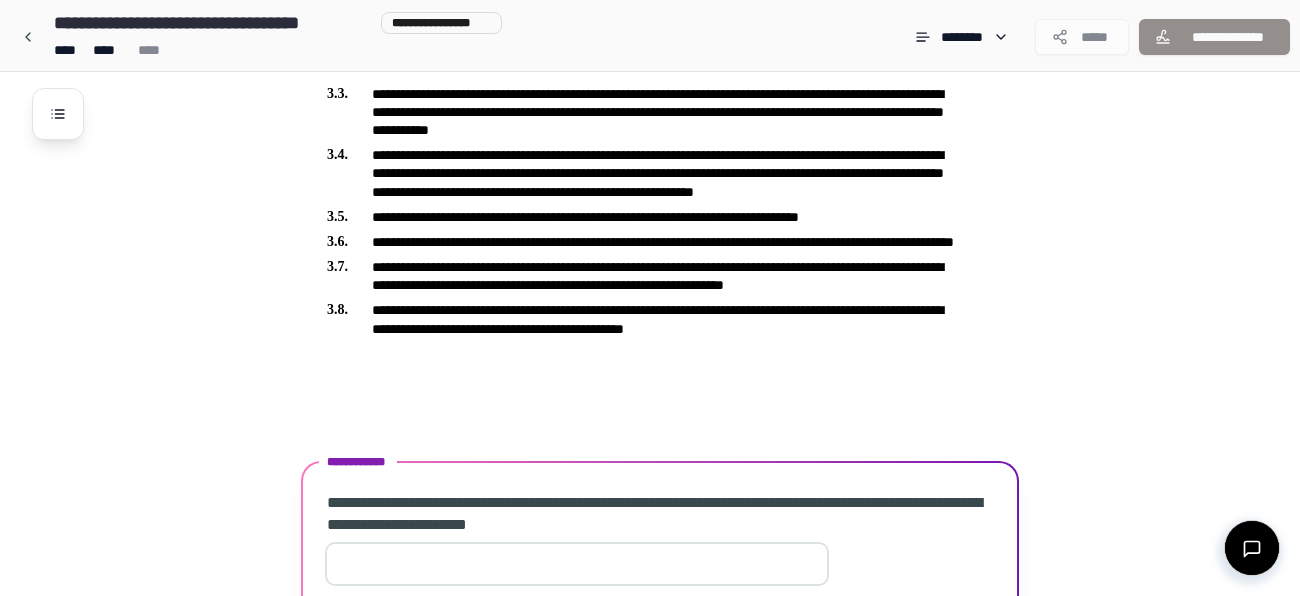 scroll, scrollTop: 778, scrollLeft: 0, axis: vertical 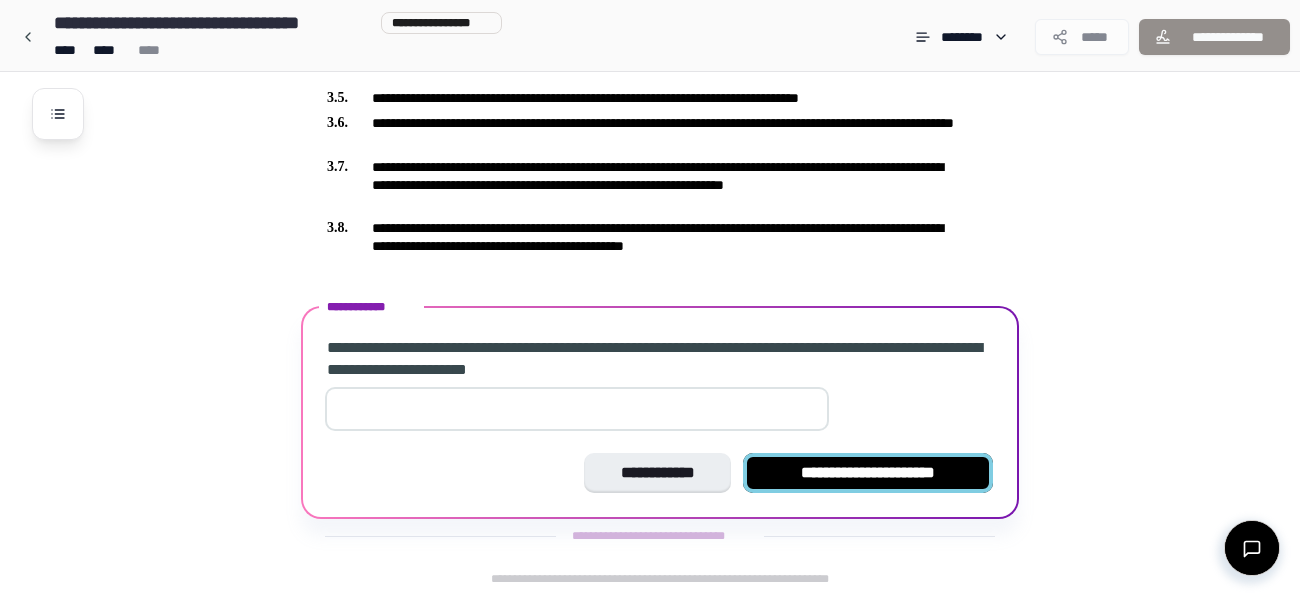 click on "**********" at bounding box center (868, 473) 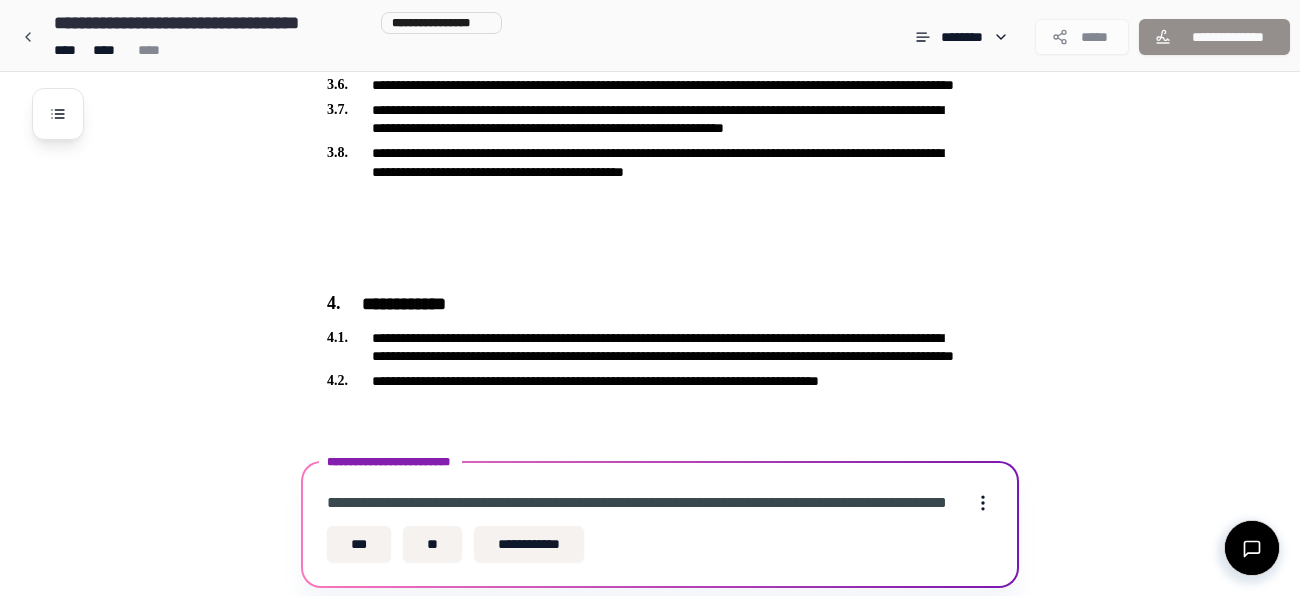 scroll, scrollTop: 870, scrollLeft: 0, axis: vertical 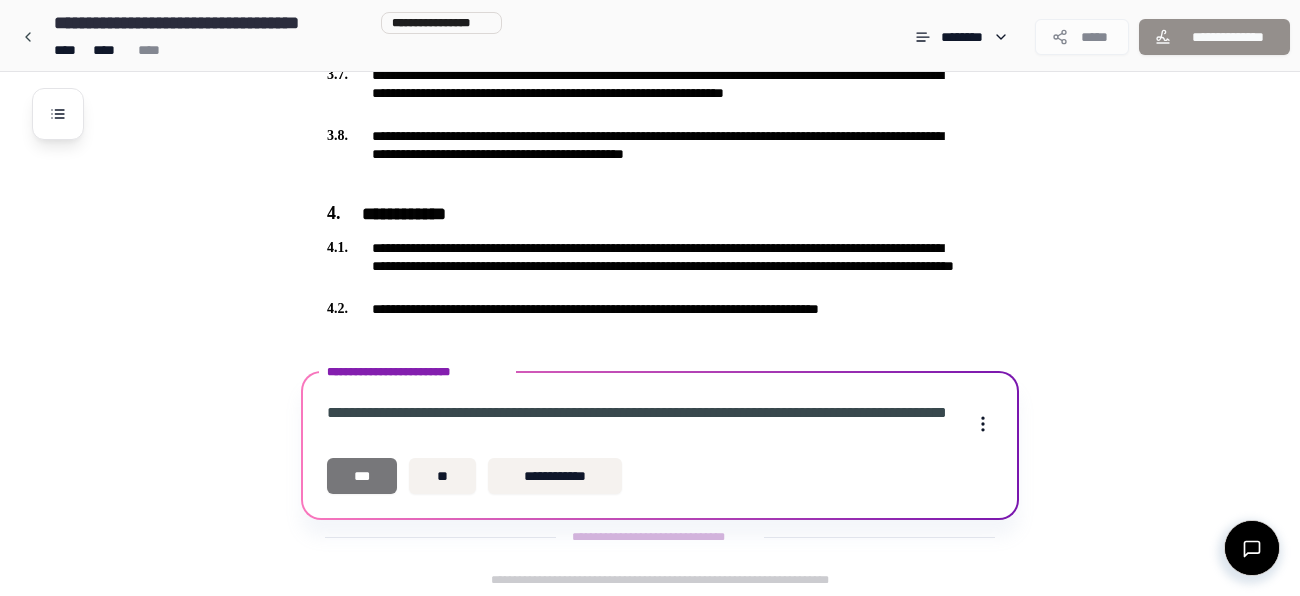 click on "***" at bounding box center (362, 476) 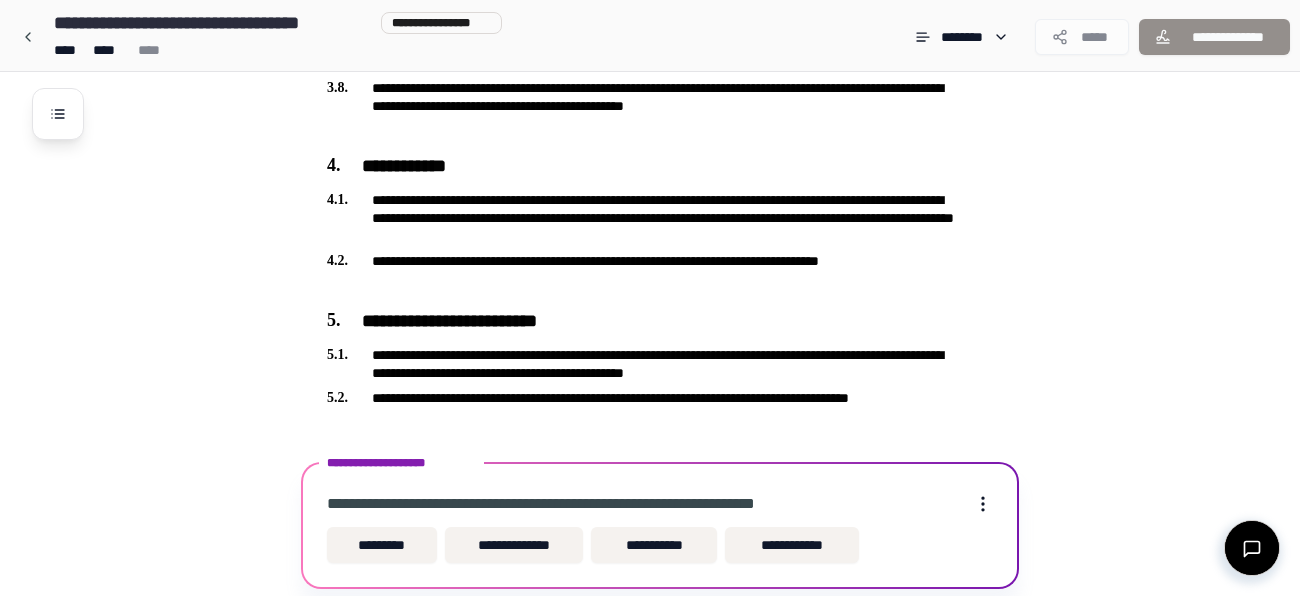 scroll, scrollTop: 987, scrollLeft: 0, axis: vertical 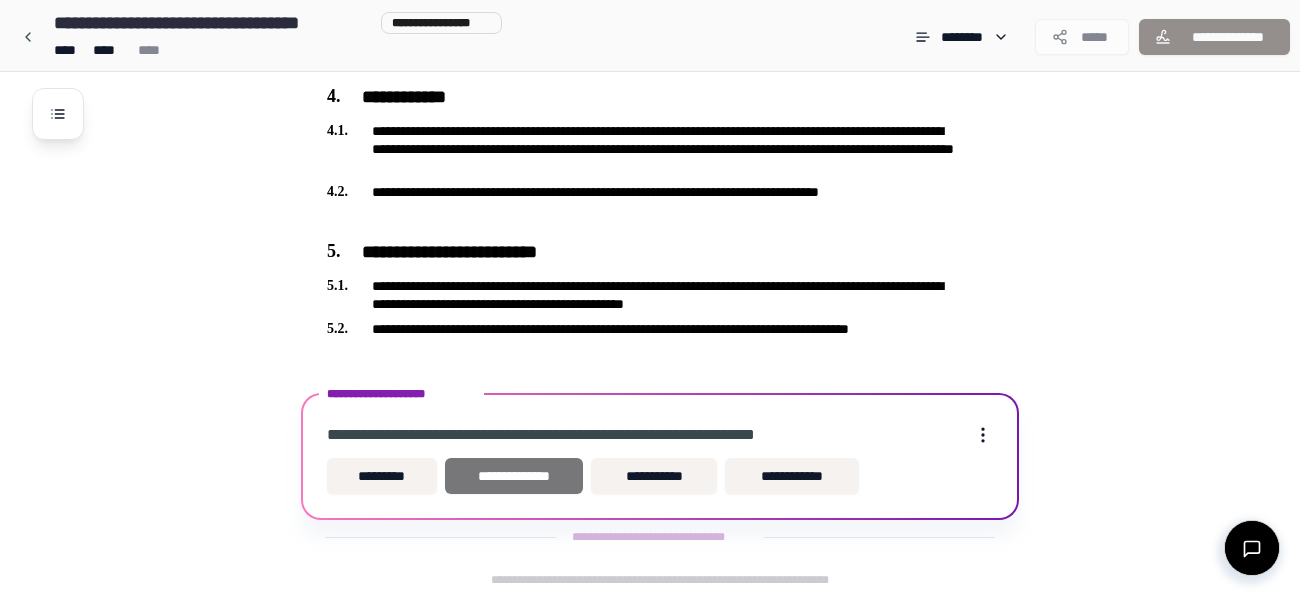 click on "**********" at bounding box center (514, 476) 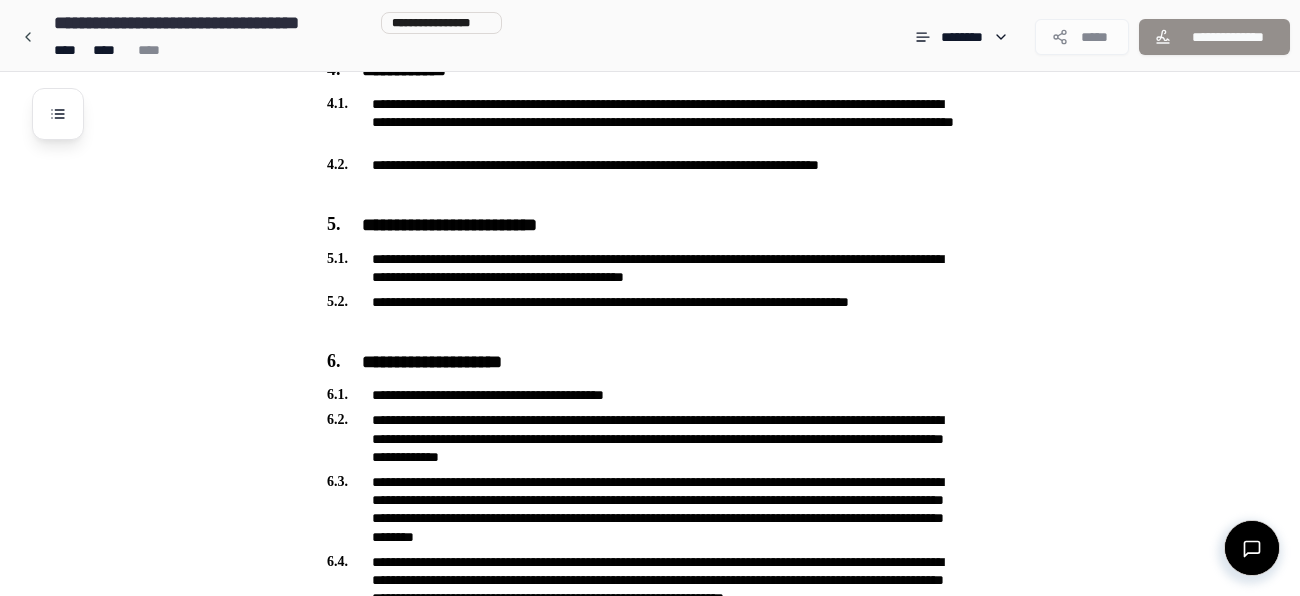 scroll, scrollTop: 2895, scrollLeft: 0, axis: vertical 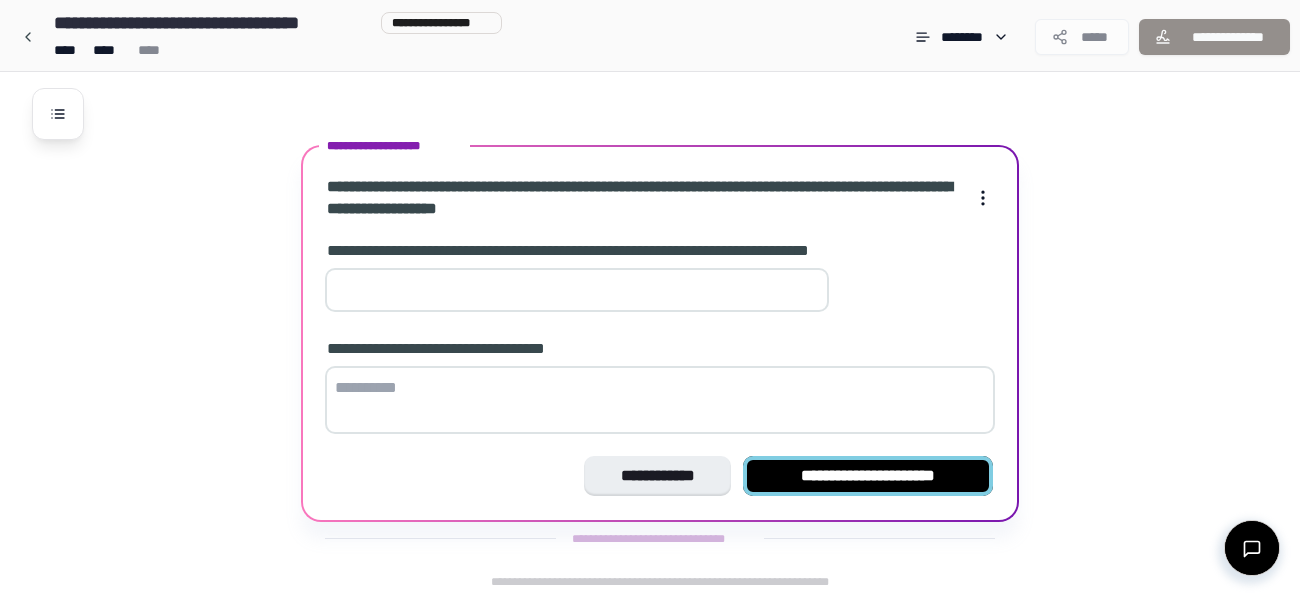 click on "**********" at bounding box center [868, 476] 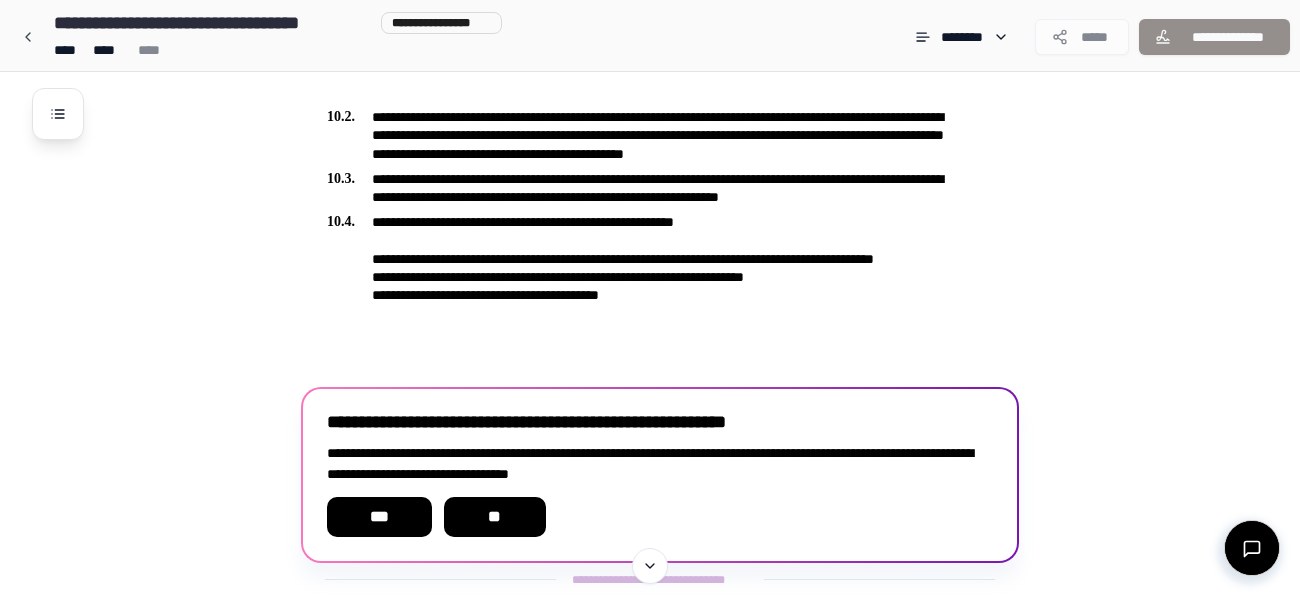 scroll, scrollTop: 3397, scrollLeft: 0, axis: vertical 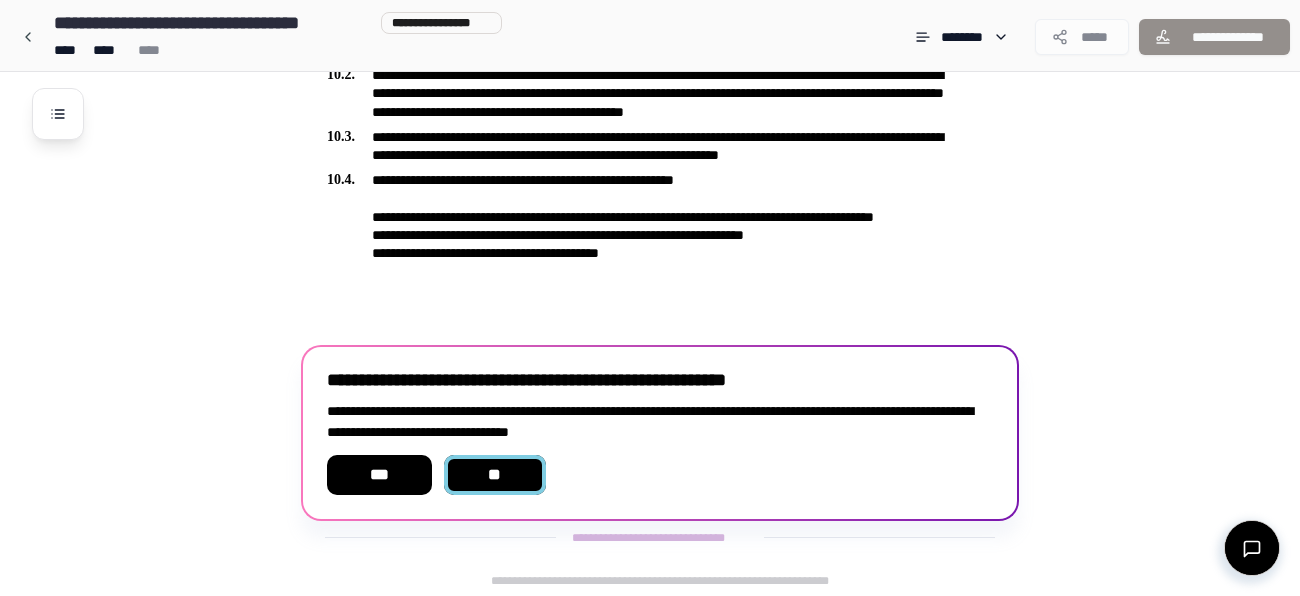 click on "**" at bounding box center (495, 475) 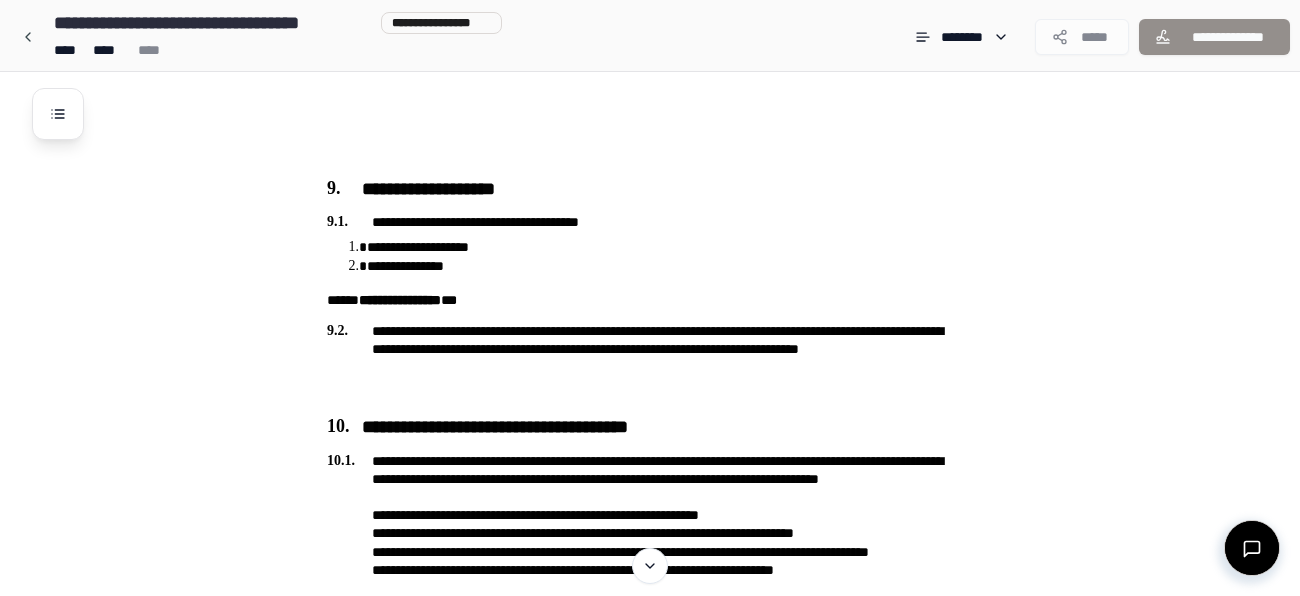 scroll, scrollTop: 2866, scrollLeft: 0, axis: vertical 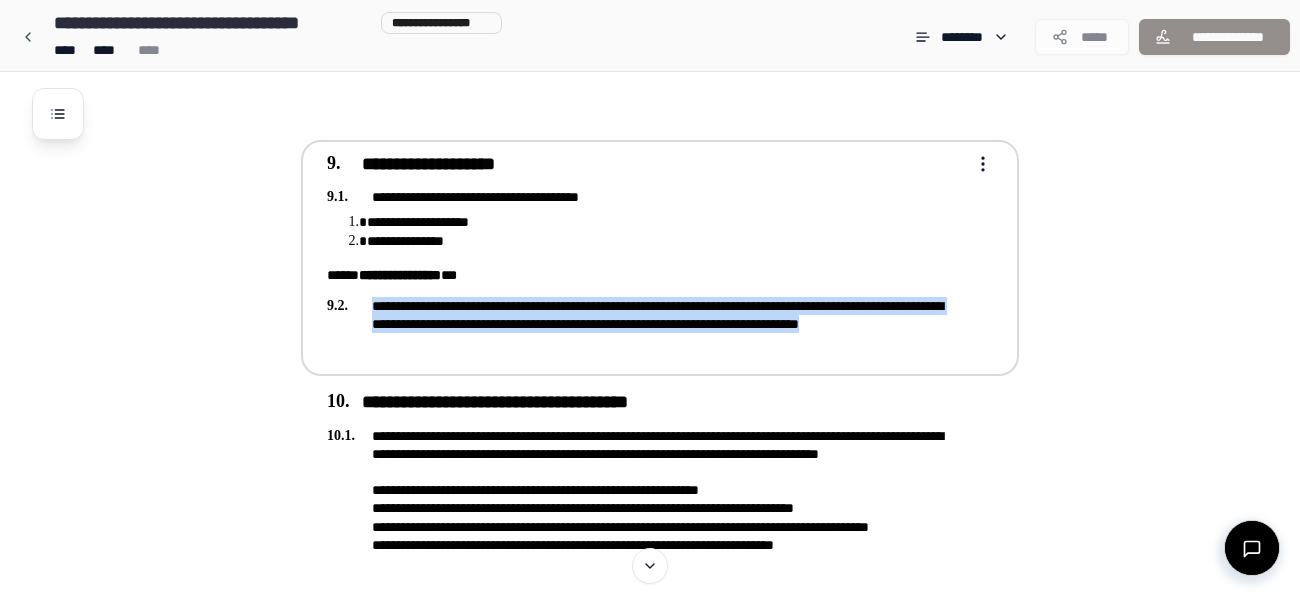 drag, startPoint x: 539, startPoint y: 339, endPoint x: 372, endPoint y: 298, distance: 171.9593 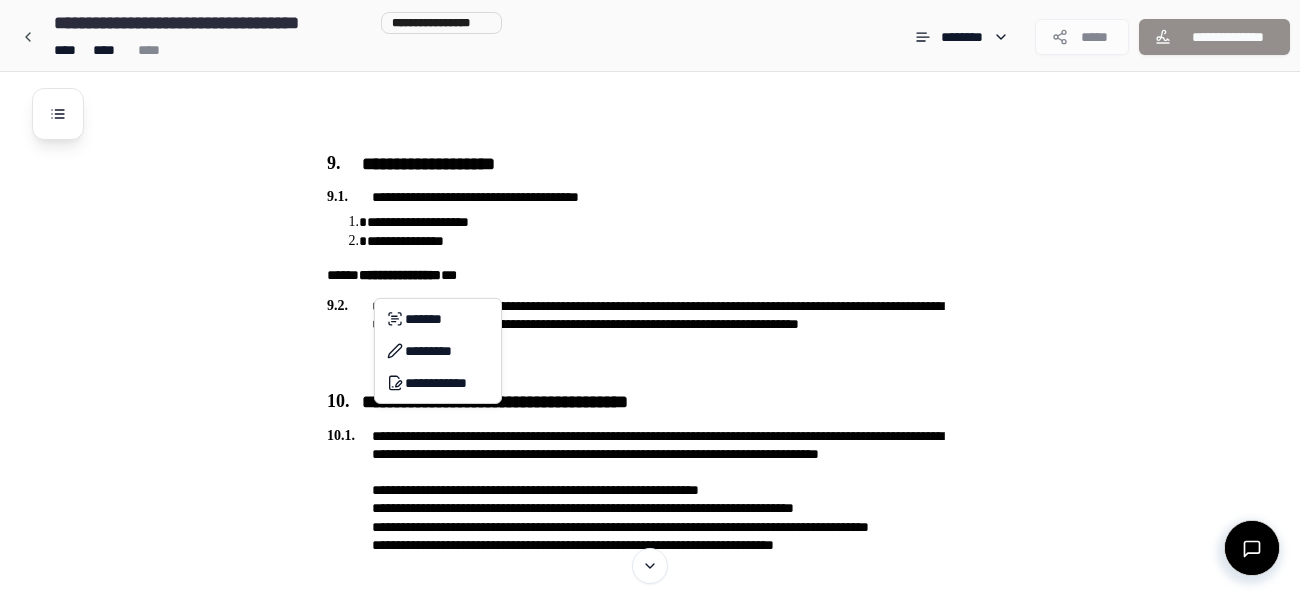 copy on "**********" 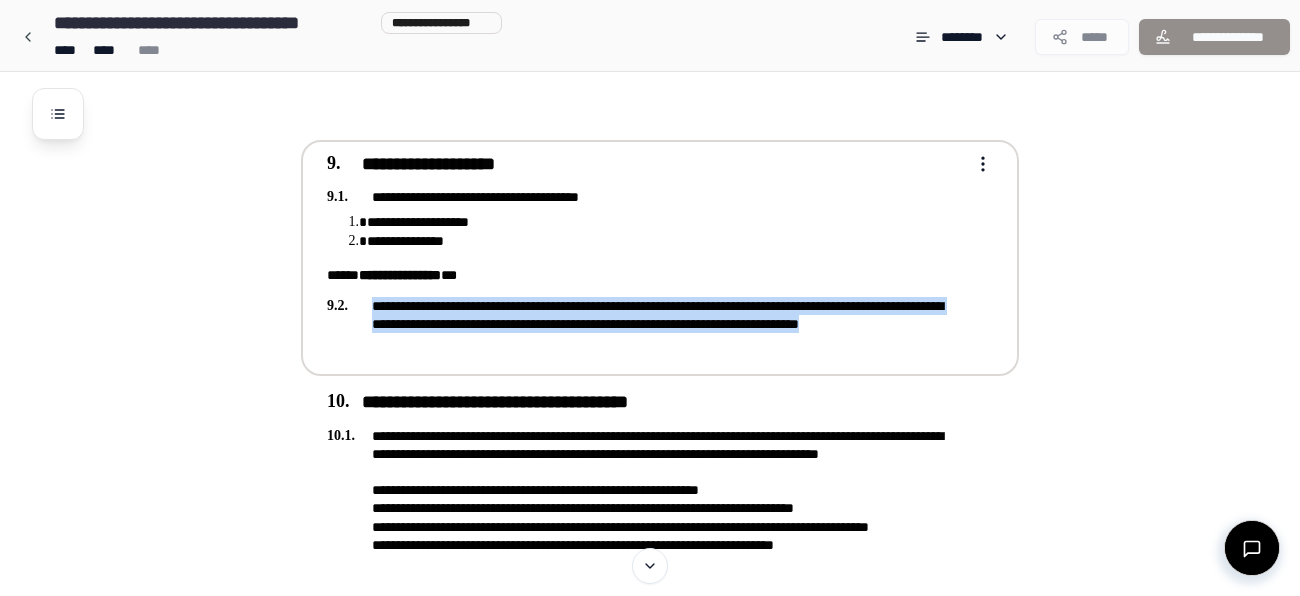 drag, startPoint x: 543, startPoint y: 348, endPoint x: 372, endPoint y: 304, distance: 176.5701 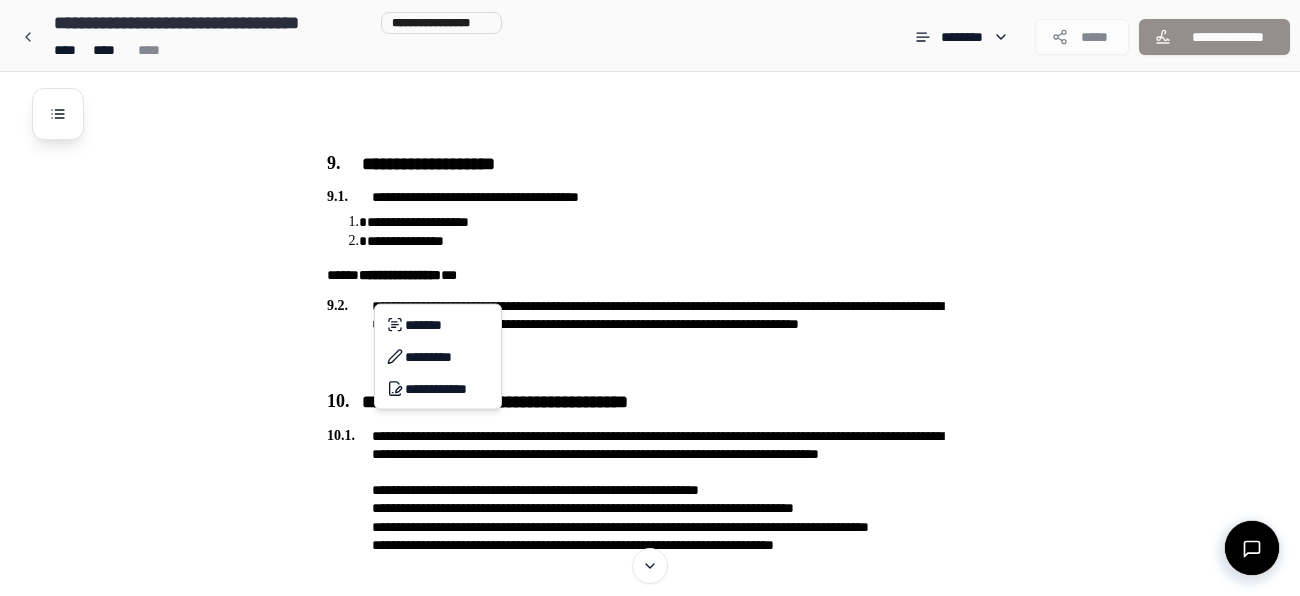copy on "**********" 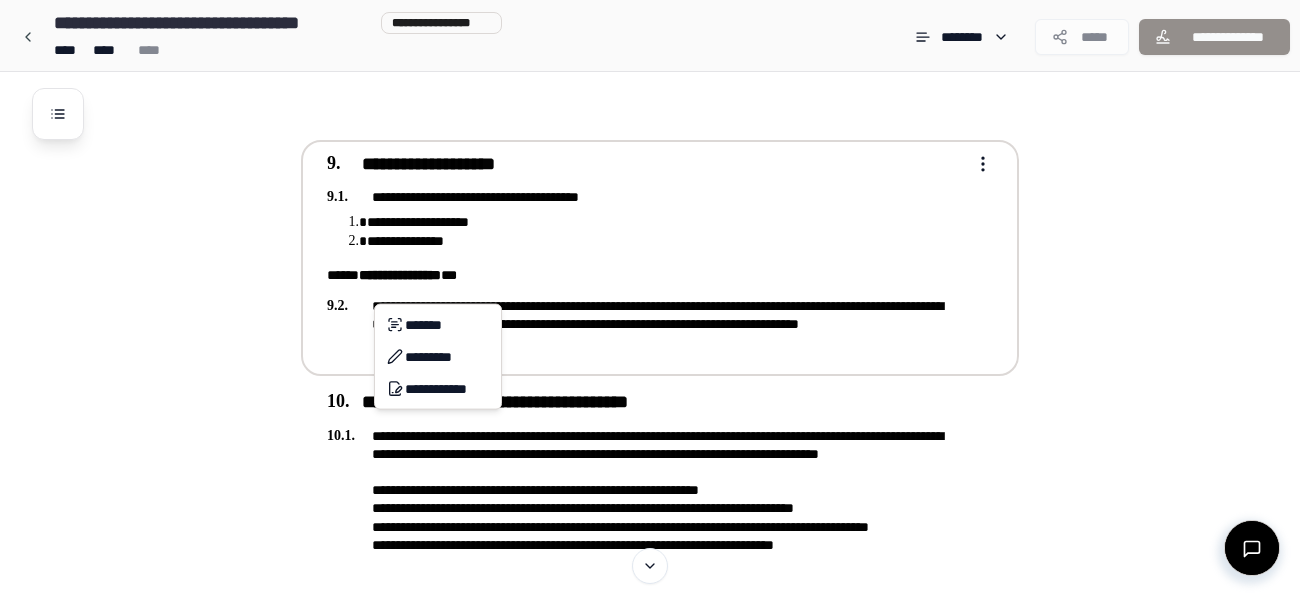 click on "[FIRST] [LAST] [PHONE] [EMAIL] Rental Agreement [CITY] [STATE]
[POSTAL_CODE] [COUNTRY] [PHONE]
[EMAIL]
[STREET_ADDRESS] [CITY] [STATE]
[POSTAL_CODE] [COUNTRY] [PHONE]
[EMAIL]
[STREET_ADDRESS]
[CITY]
[STATE]
[POSTAL_CODE]" at bounding box center (650, -666) 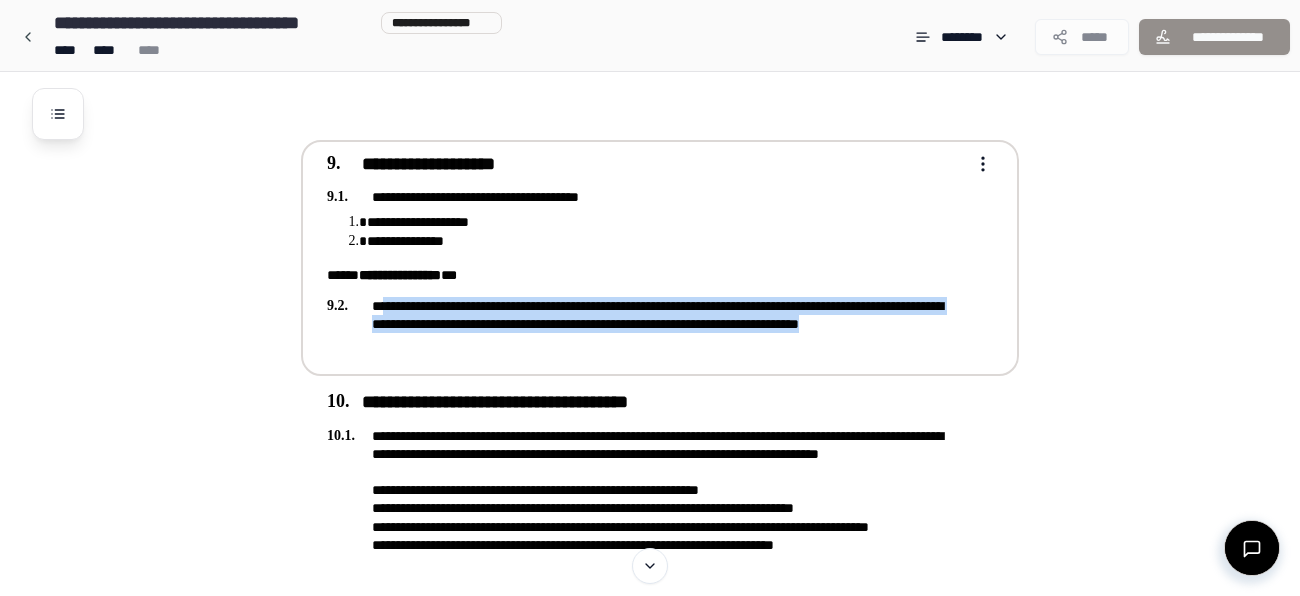 drag, startPoint x: 385, startPoint y: 302, endPoint x: 523, endPoint y: 340, distance: 143.13629 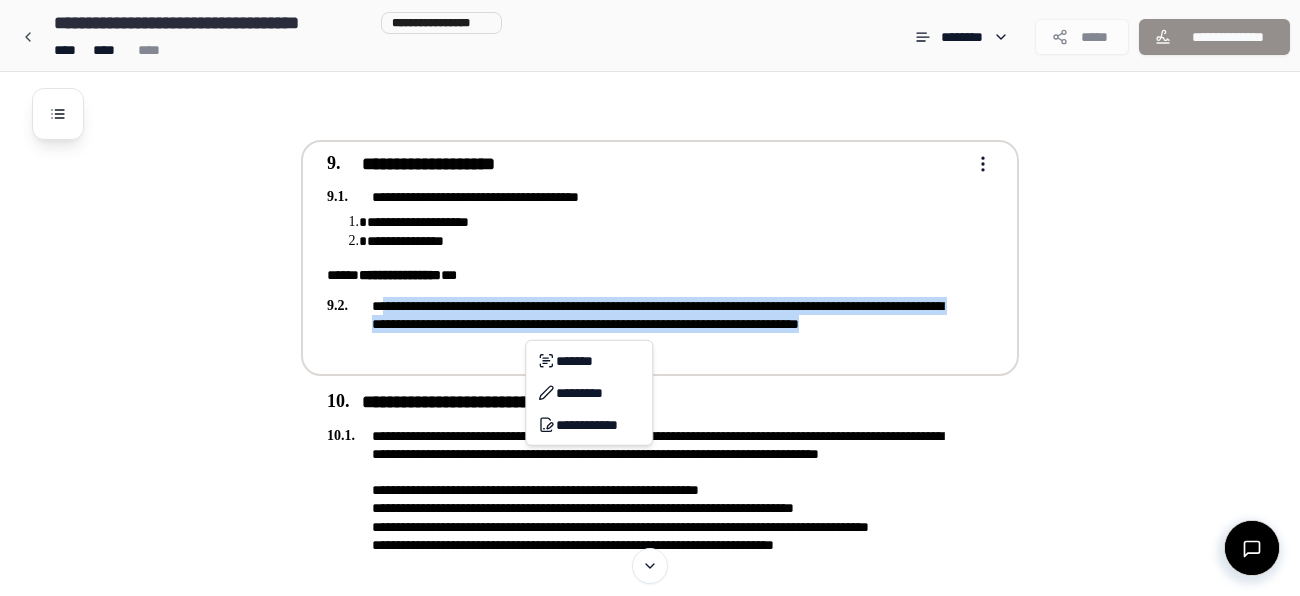 copy on "**********" 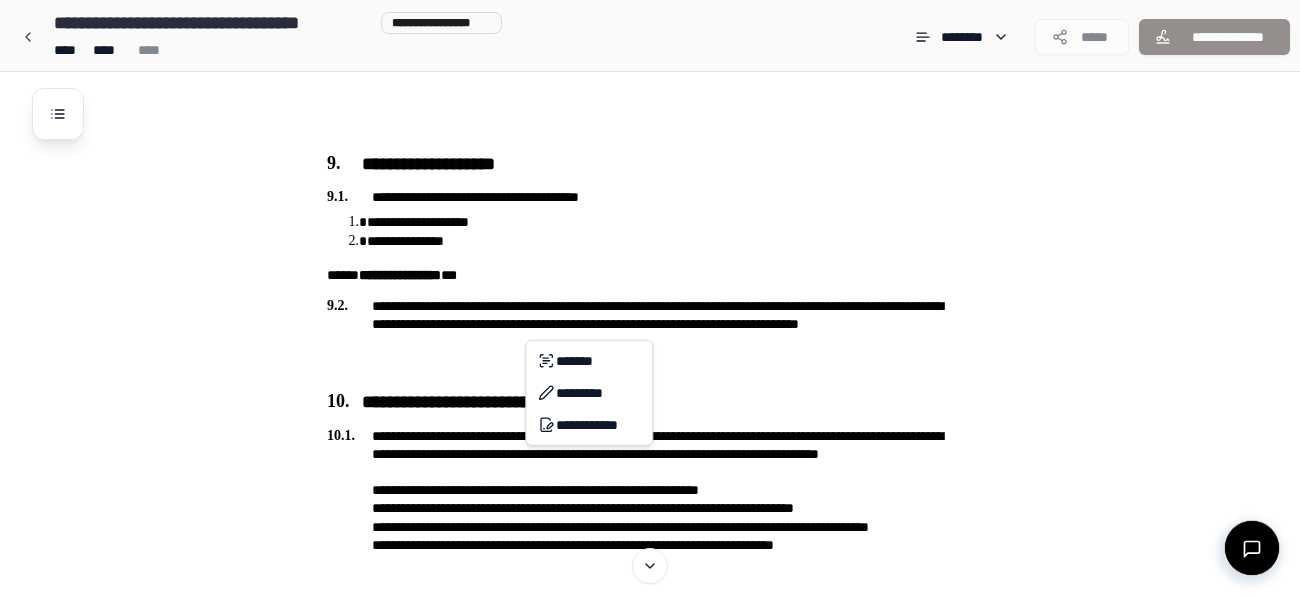 click on "[FIRST] [LAST] [PHONE] [EMAIL] Rental Agreement [CITY] [STATE]
[POSTAL_CODE] [COUNTRY] [PHONE]
[EMAIL]
[STREET_ADDRESS] [CITY] [STATE]
[POSTAL_CODE] [COUNTRY] [PHONE]
[EMAIL]
[STREET_ADDRESS]
[CITY]
[STATE]
[POSTAL_CODE]" at bounding box center [650, -666] 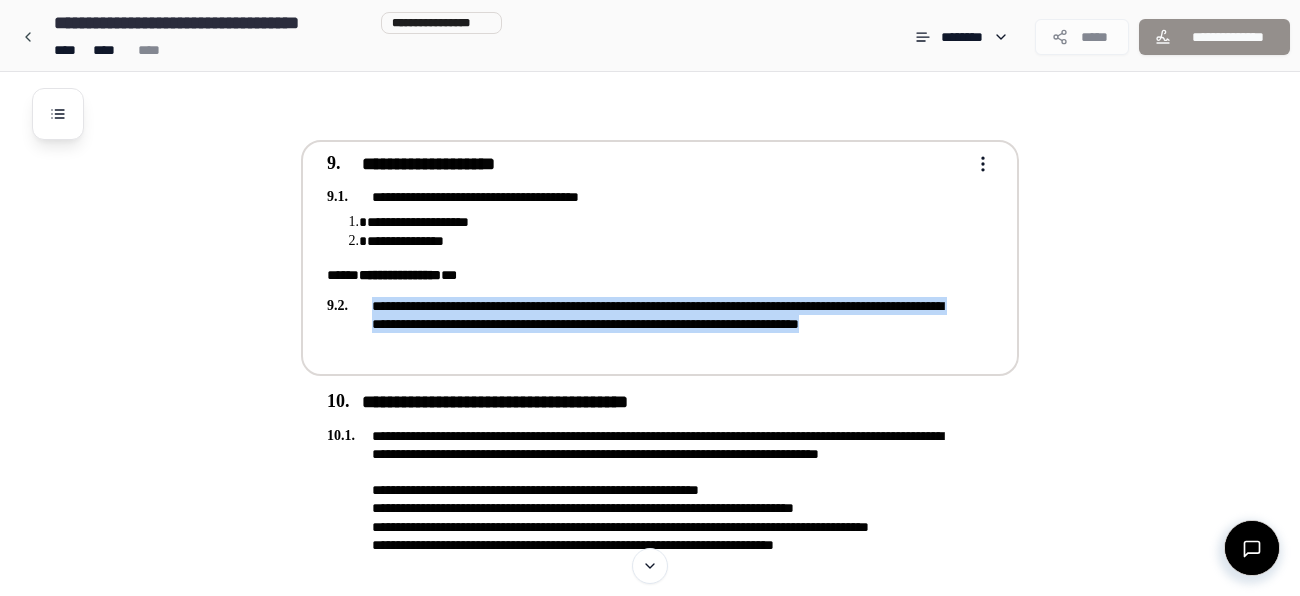 copy on "**********" 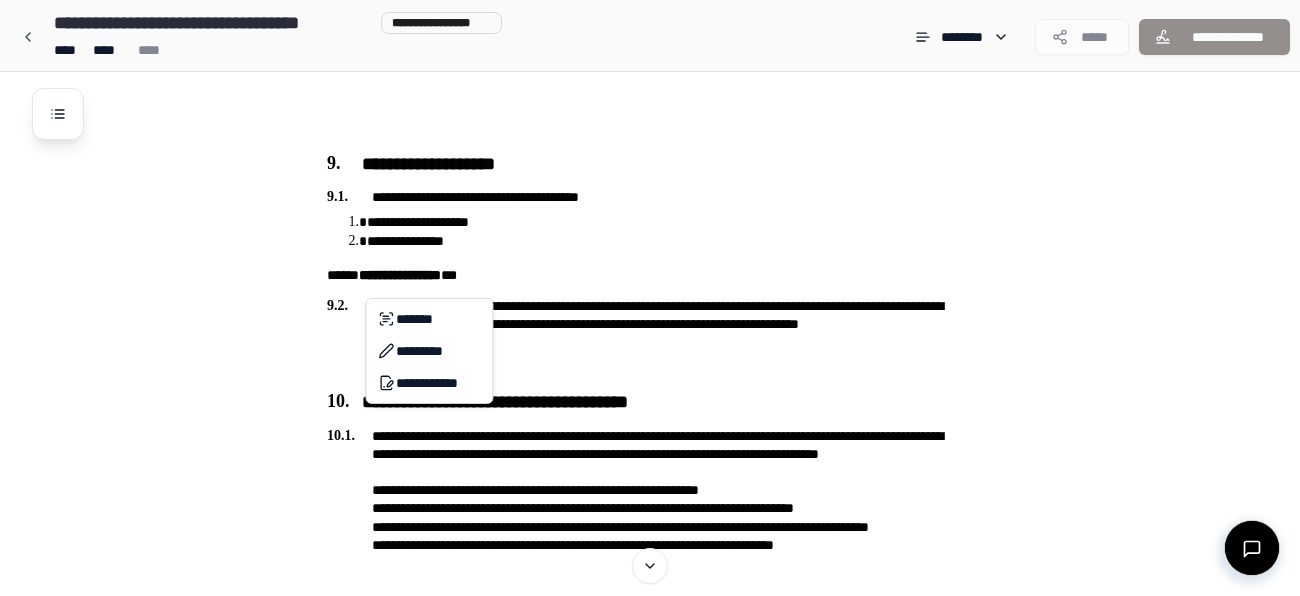 click on "[FIRST] [LAST] [PHONE] [EMAIL] Rental Agreement [CITY] [STATE]
[POSTAL_CODE] [COUNTRY] [PHONE]
[EMAIL]
[STREET_ADDRESS] [CITY] [STATE]
[POSTAL_CODE] [COUNTRY] [PHONE]
[EMAIL]
[STREET_ADDRESS]
[CITY]
[STATE]
[POSTAL_CODE]" at bounding box center (650, -666) 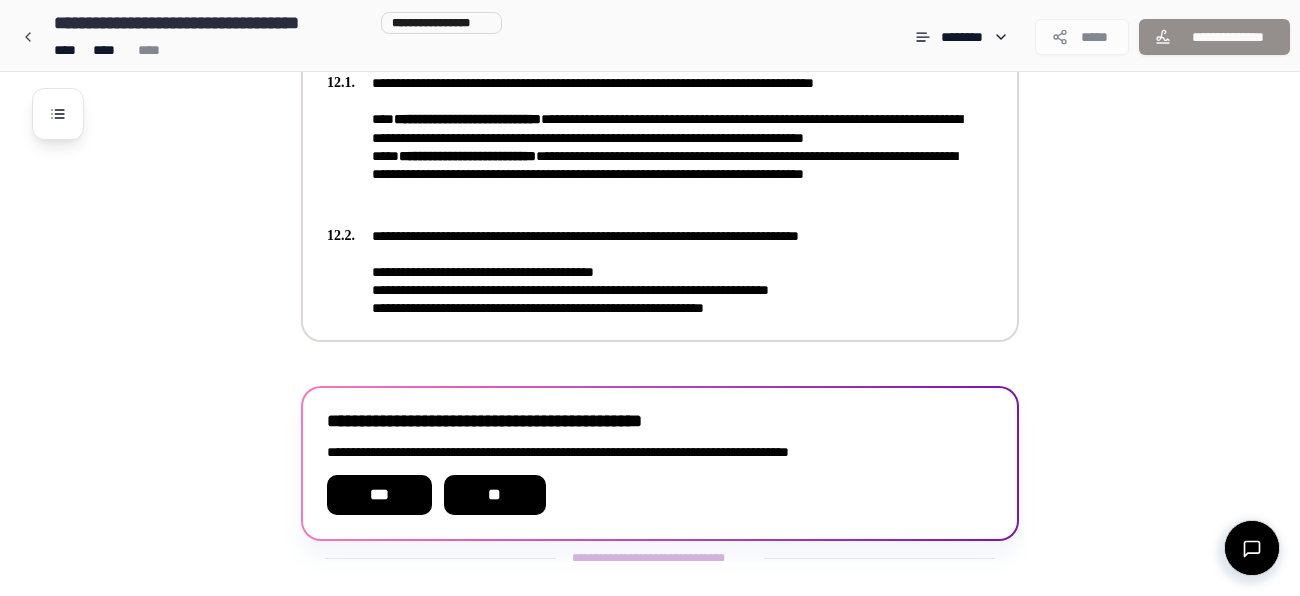 scroll, scrollTop: 3804, scrollLeft: 0, axis: vertical 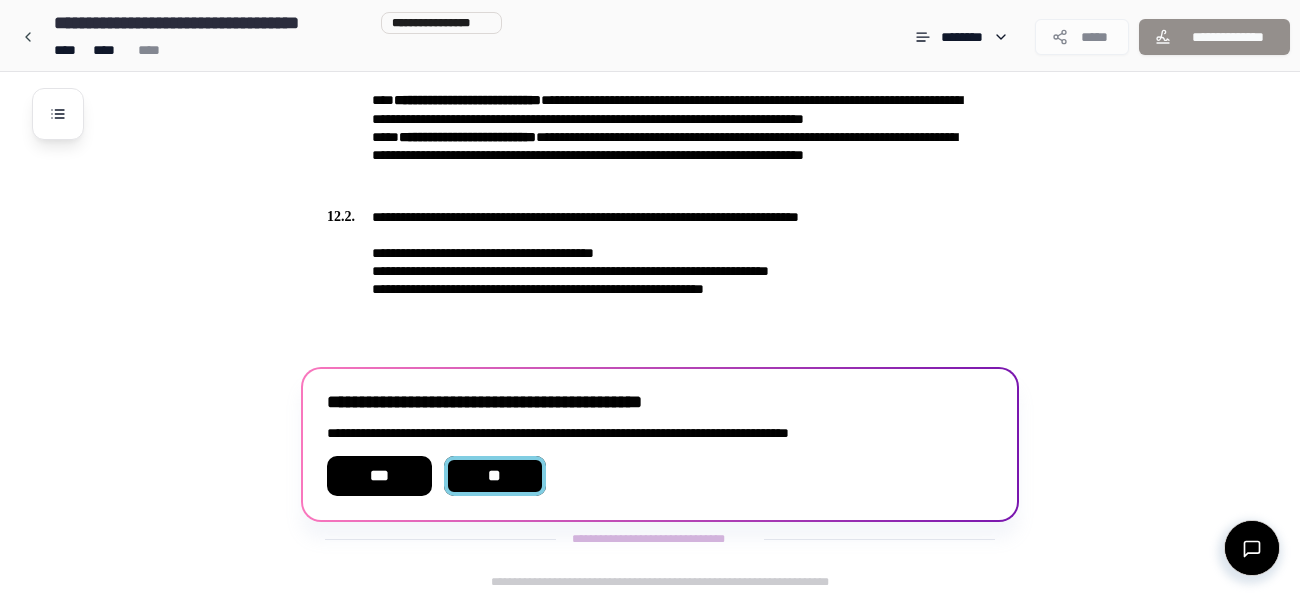 click on "**" at bounding box center [495, 476] 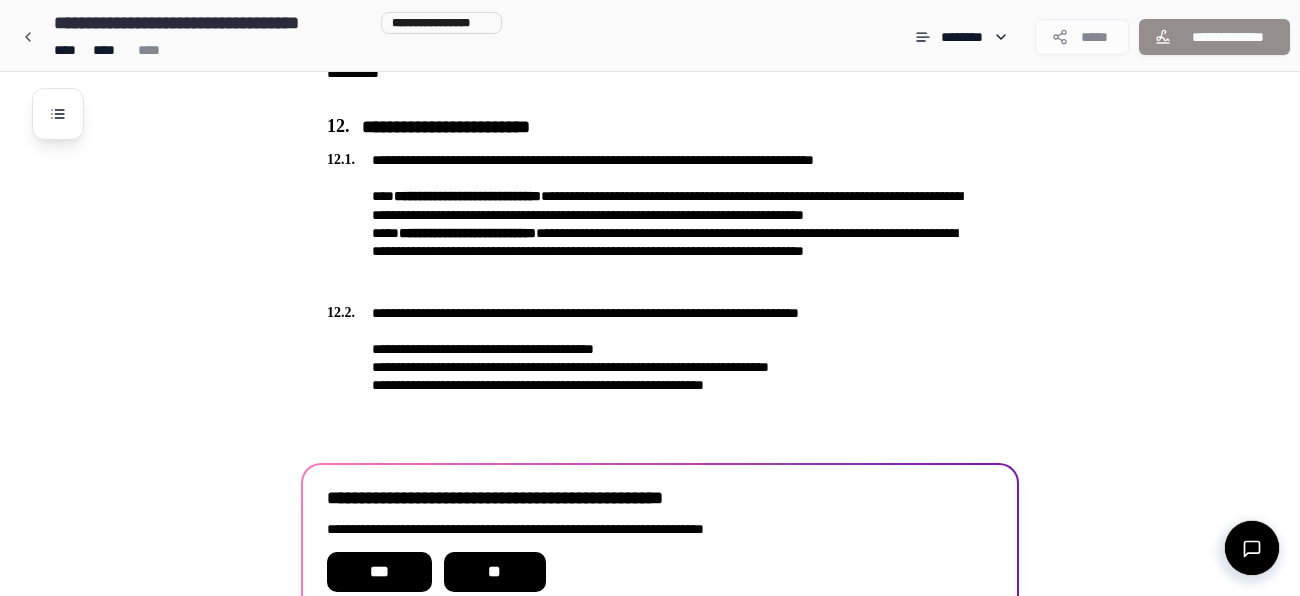 scroll, scrollTop: 3804, scrollLeft: 0, axis: vertical 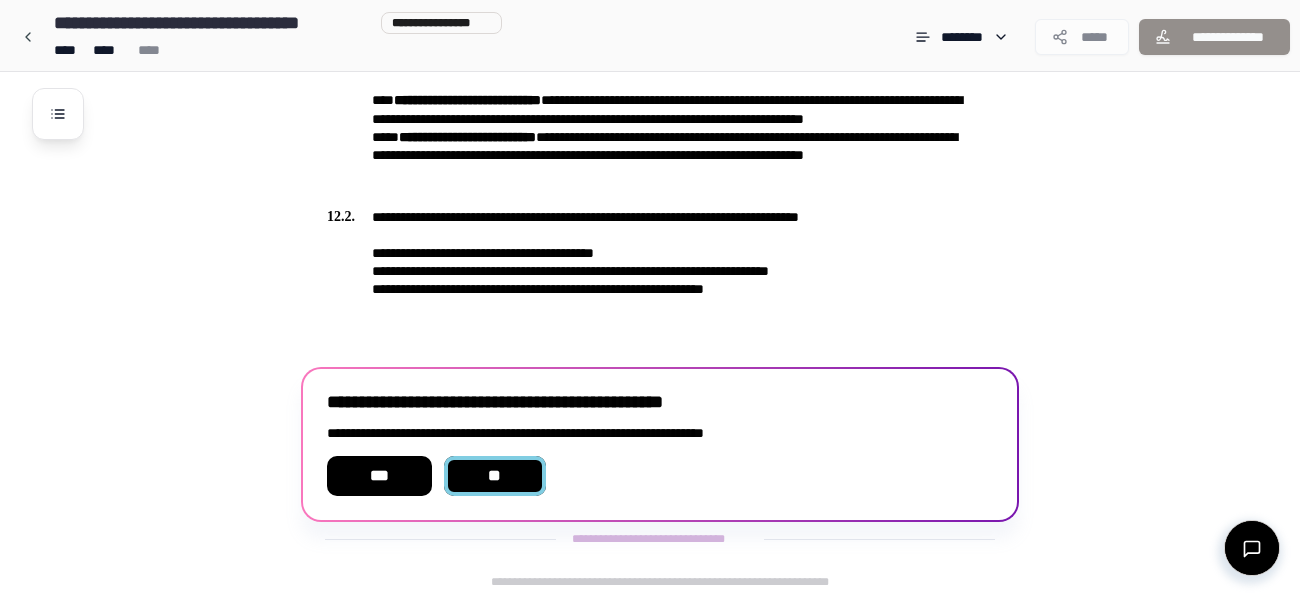 click on "**" at bounding box center (495, 476) 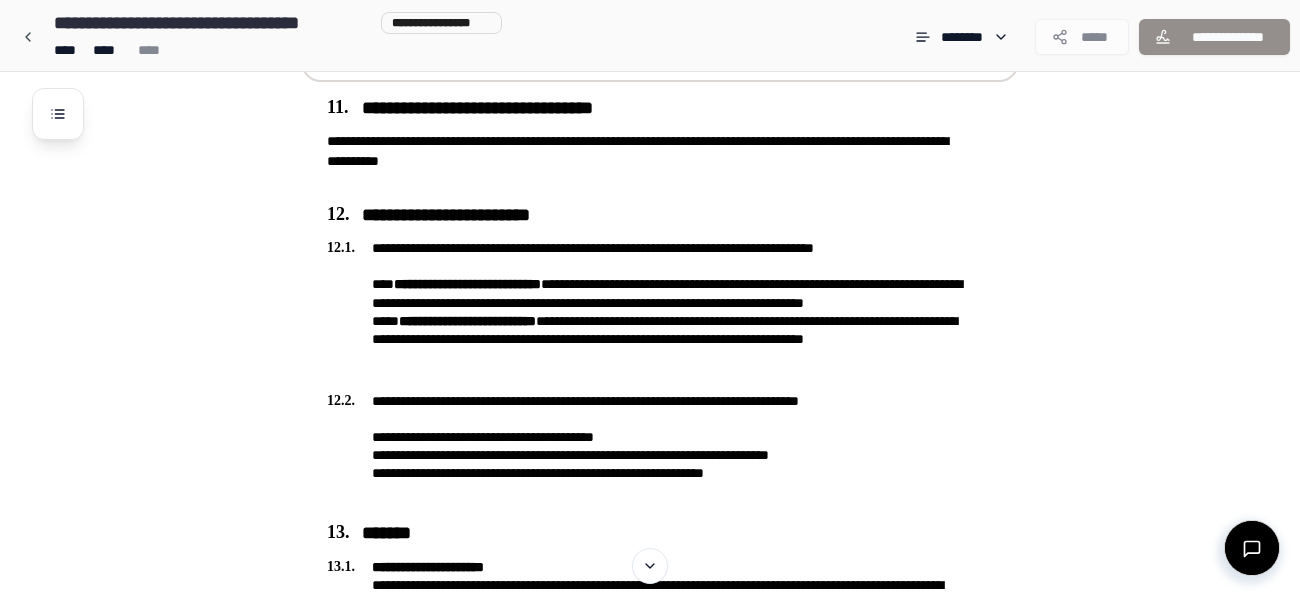 scroll, scrollTop: 3628, scrollLeft: 0, axis: vertical 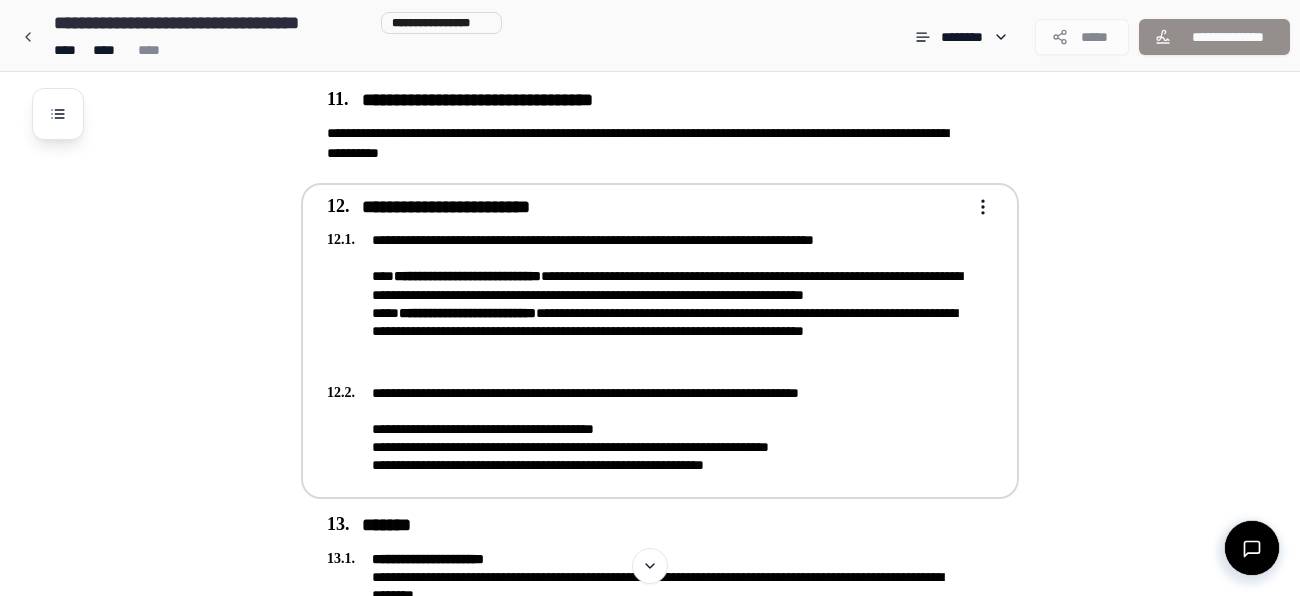 click on "[FIRST] [LAST] [PHONE] [EMAIL] Rental Agreement [CITY] [STATE]
[POSTAL_CODE] [COUNTRY] [PHONE]
[EMAIL]
[STREET_ADDRESS] [CITY] [STATE]
[POSTAL_CODE] [COUNTRY] [PHONE]
[EMAIL]
[STREET_ADDRESS]
[CITY]
[STATE]
[POSTAL_CODE]" at bounding box center (650, -1006) 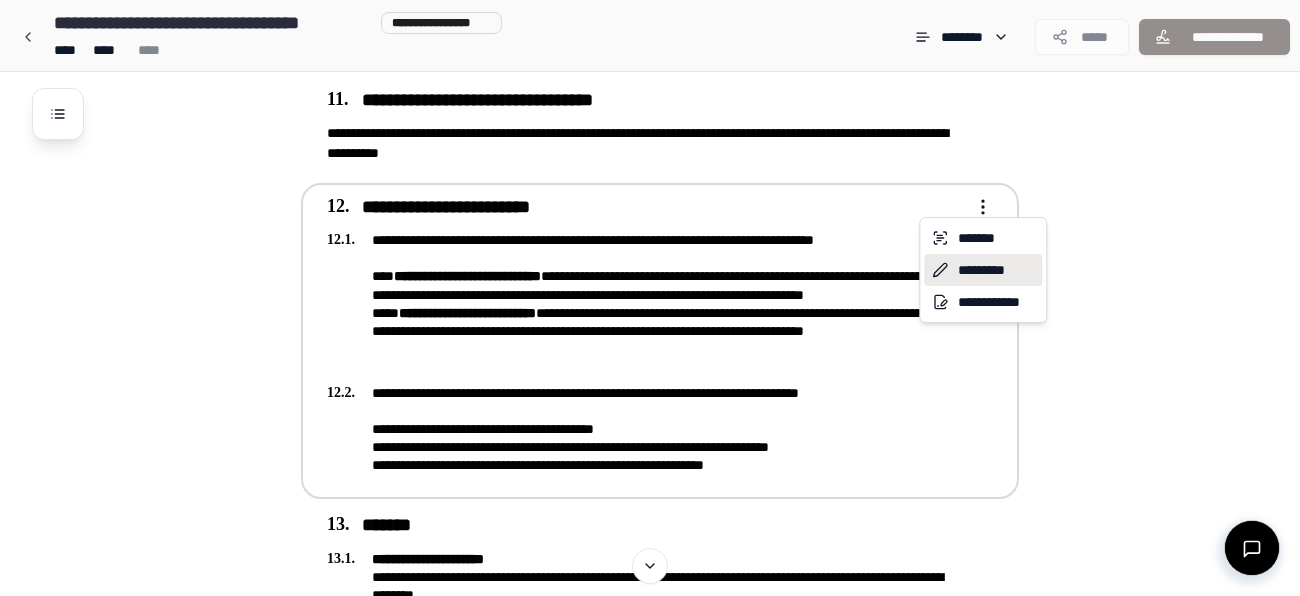 click on "*********" at bounding box center (983, 270) 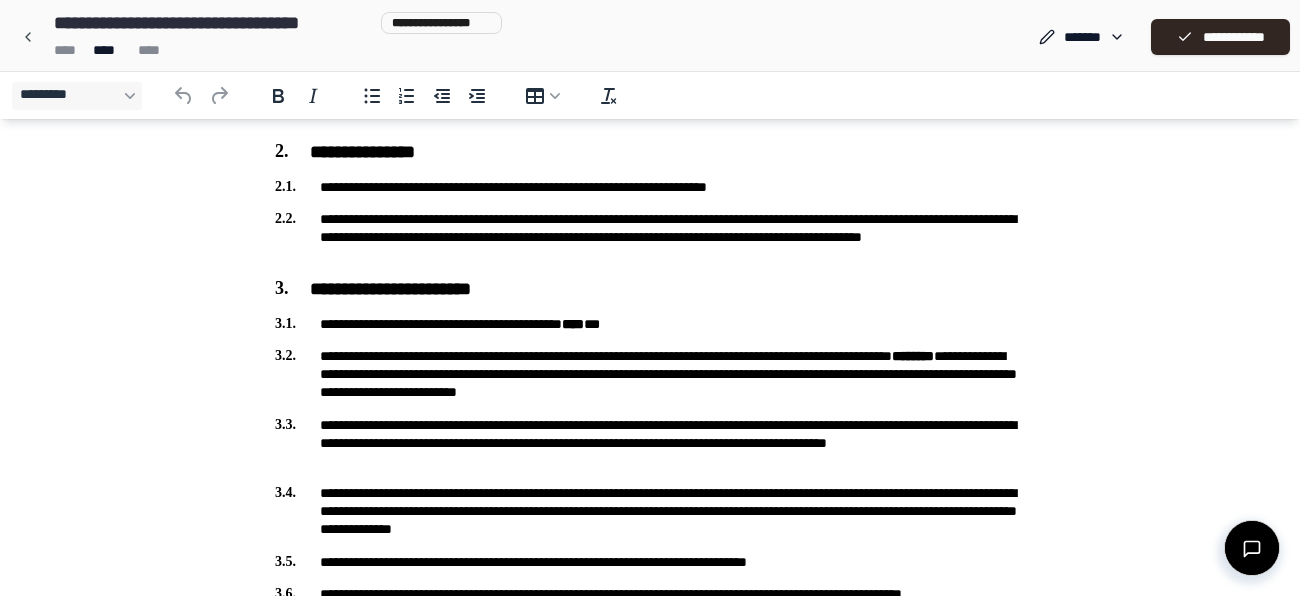scroll, scrollTop: 0, scrollLeft: 0, axis: both 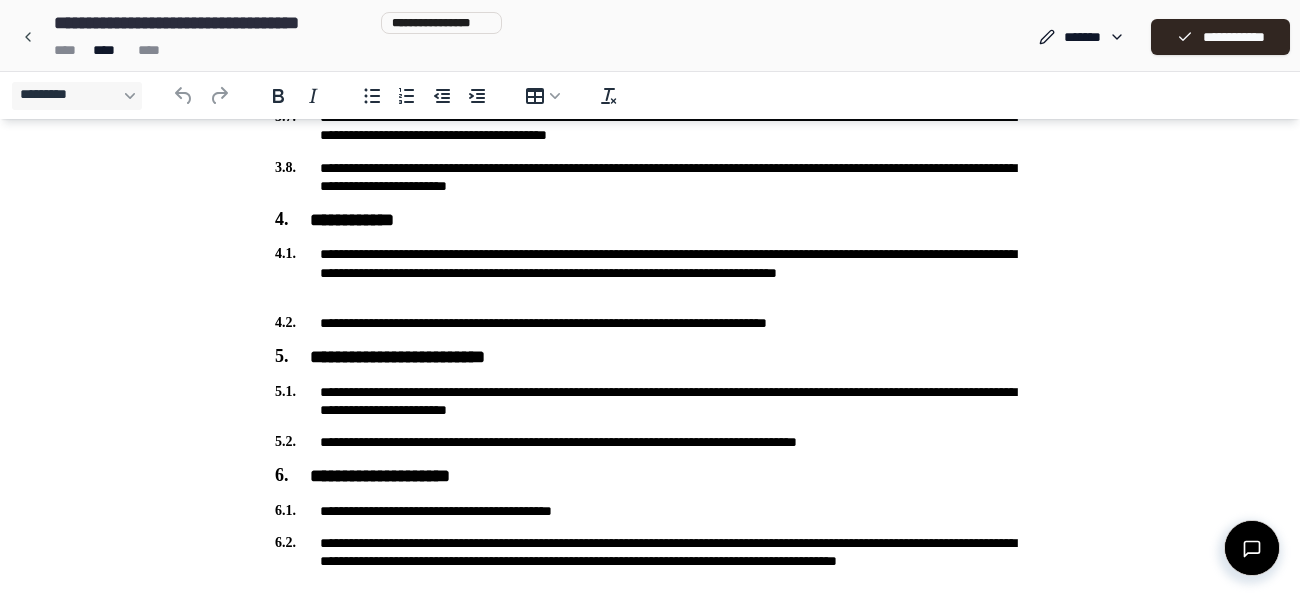 click on "[STREET_ADDRESS] [CITY] [STATE] [POSTAL_CODE] [COUNTRY] [PHONE] [EMAIL]" at bounding box center (650, 1458) 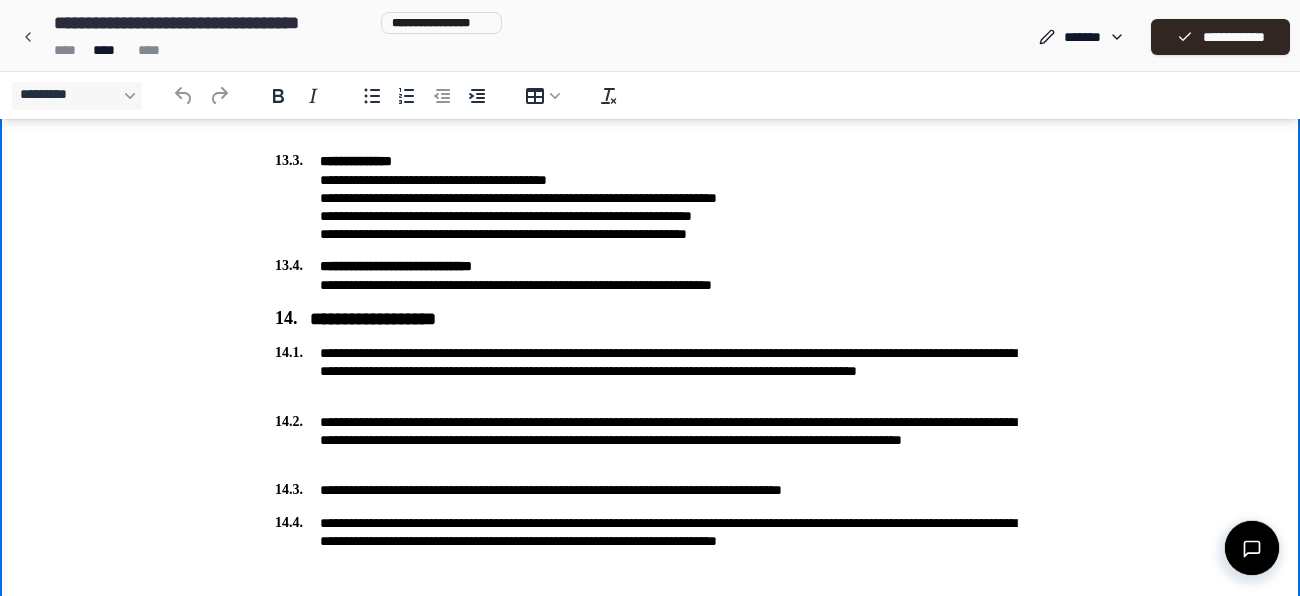 scroll, scrollTop: 3878, scrollLeft: 0, axis: vertical 